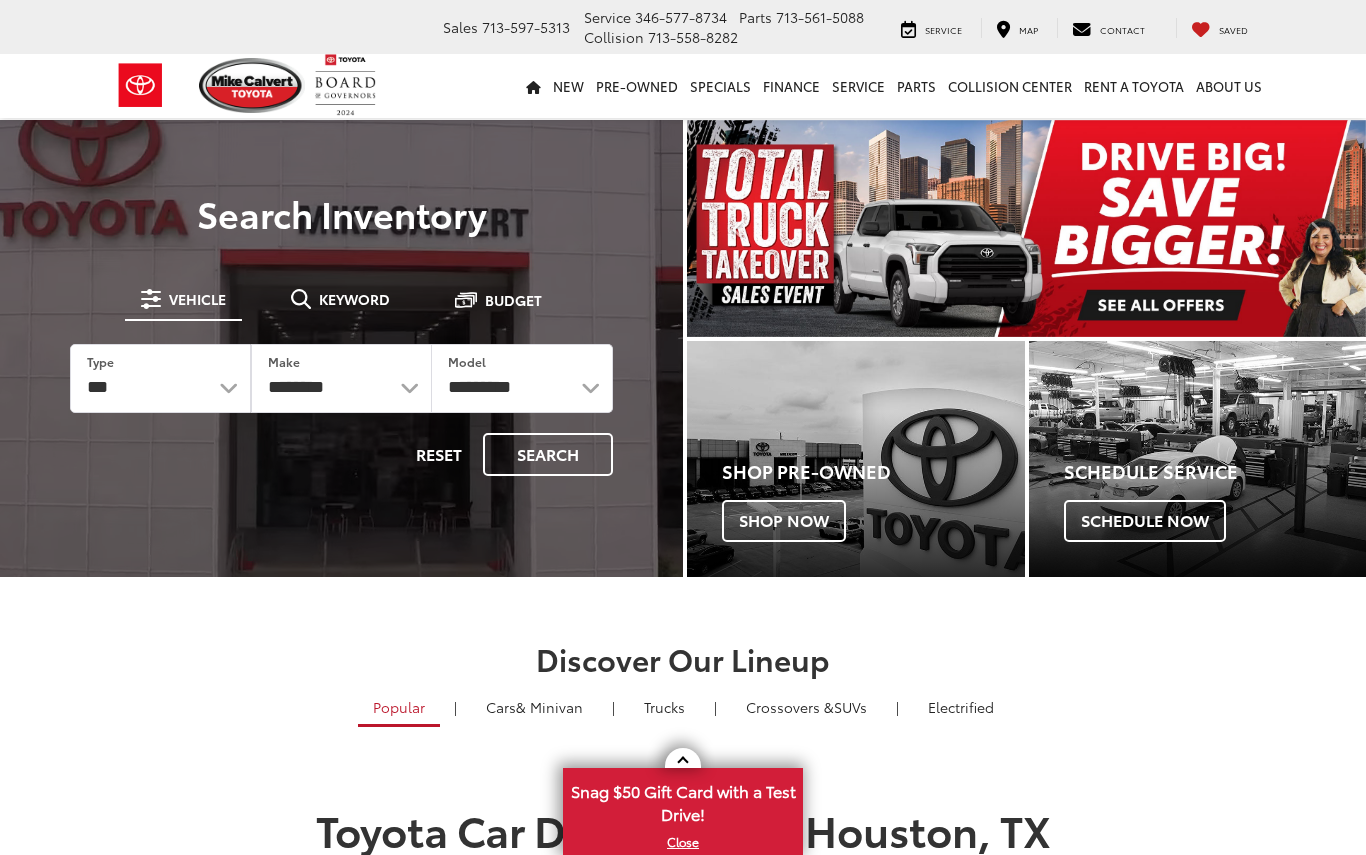 scroll, scrollTop: 0, scrollLeft: 0, axis: both 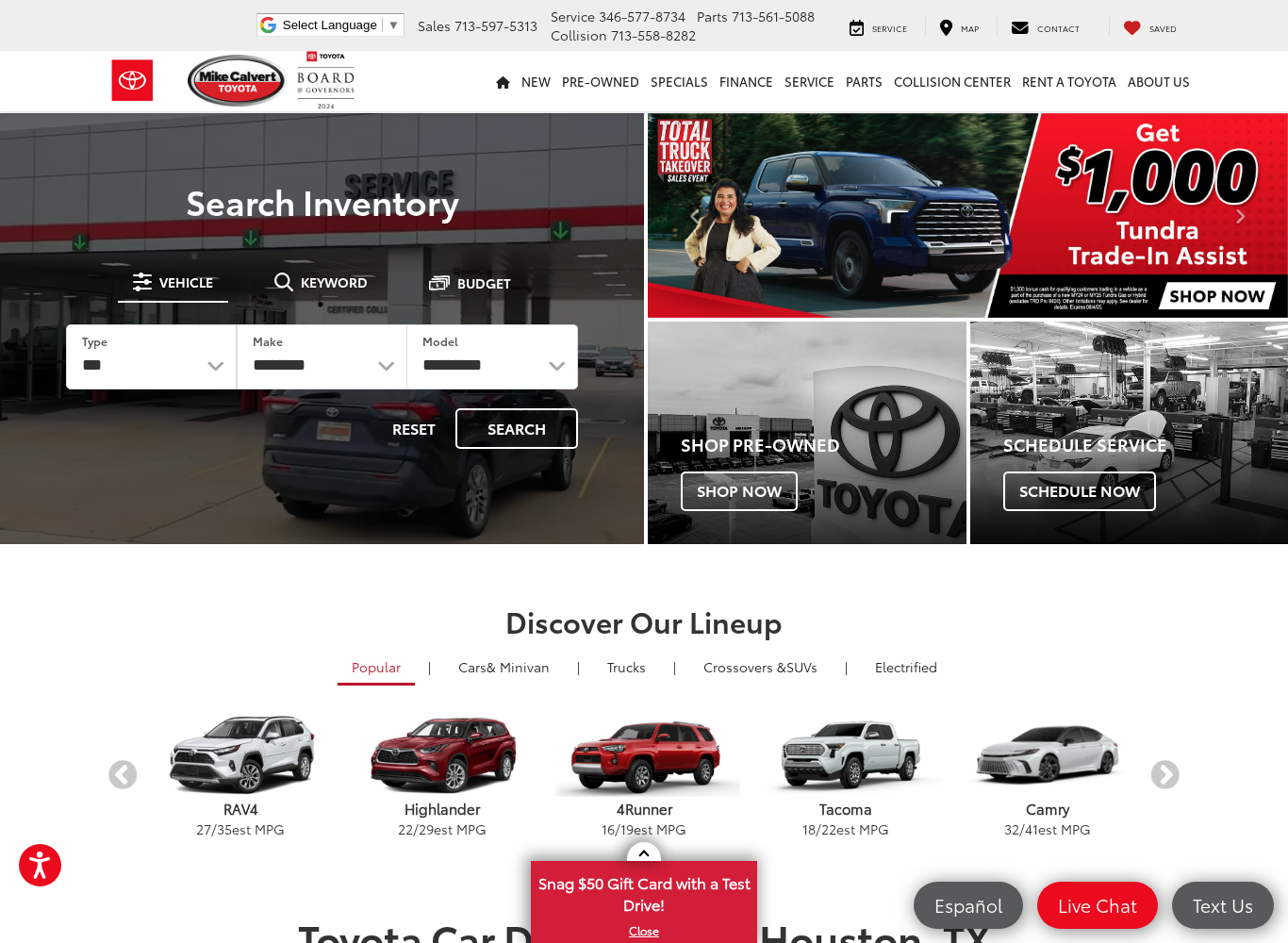 click at bounding box center (967, 215) 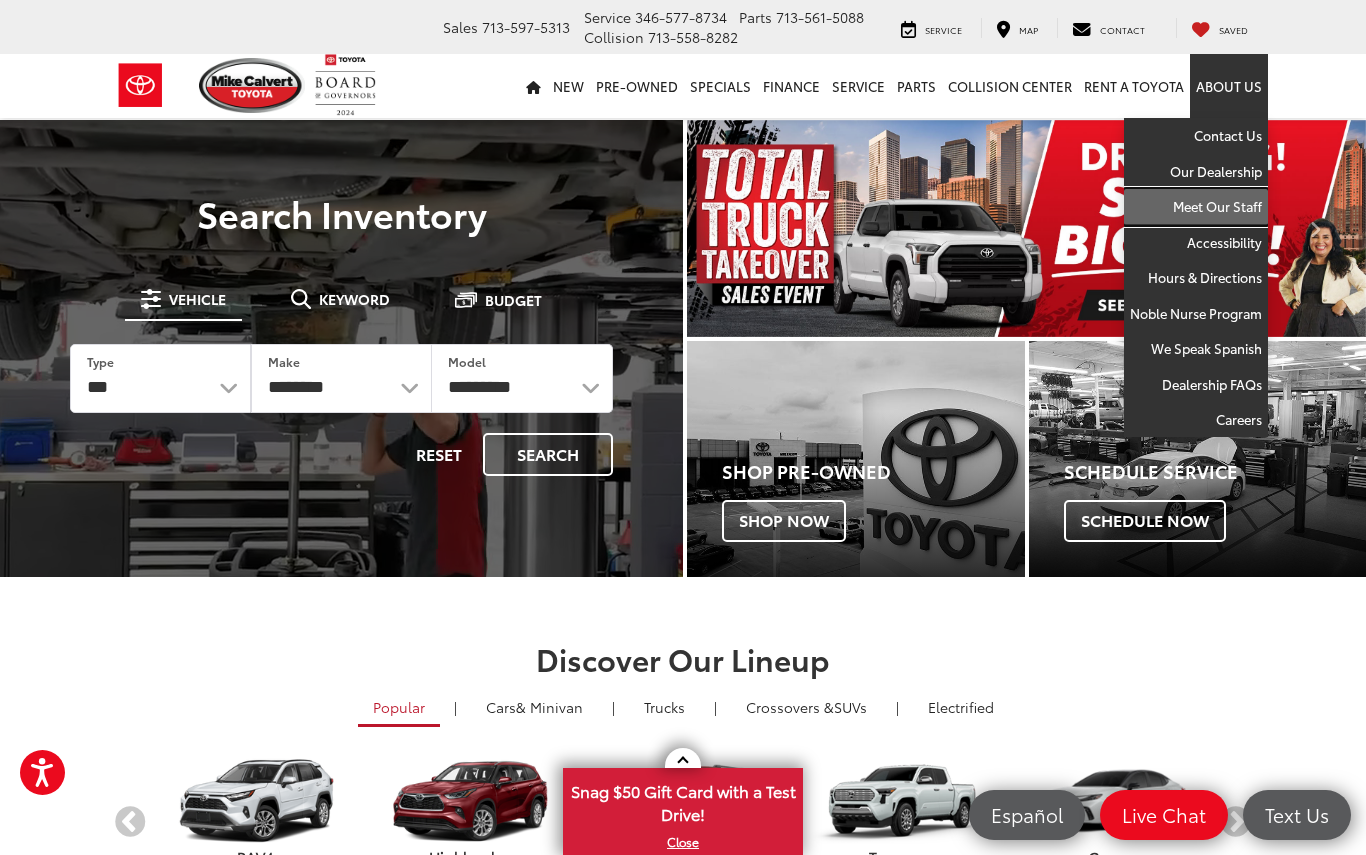 click on "Meet Our Staff" at bounding box center (1196, 207) 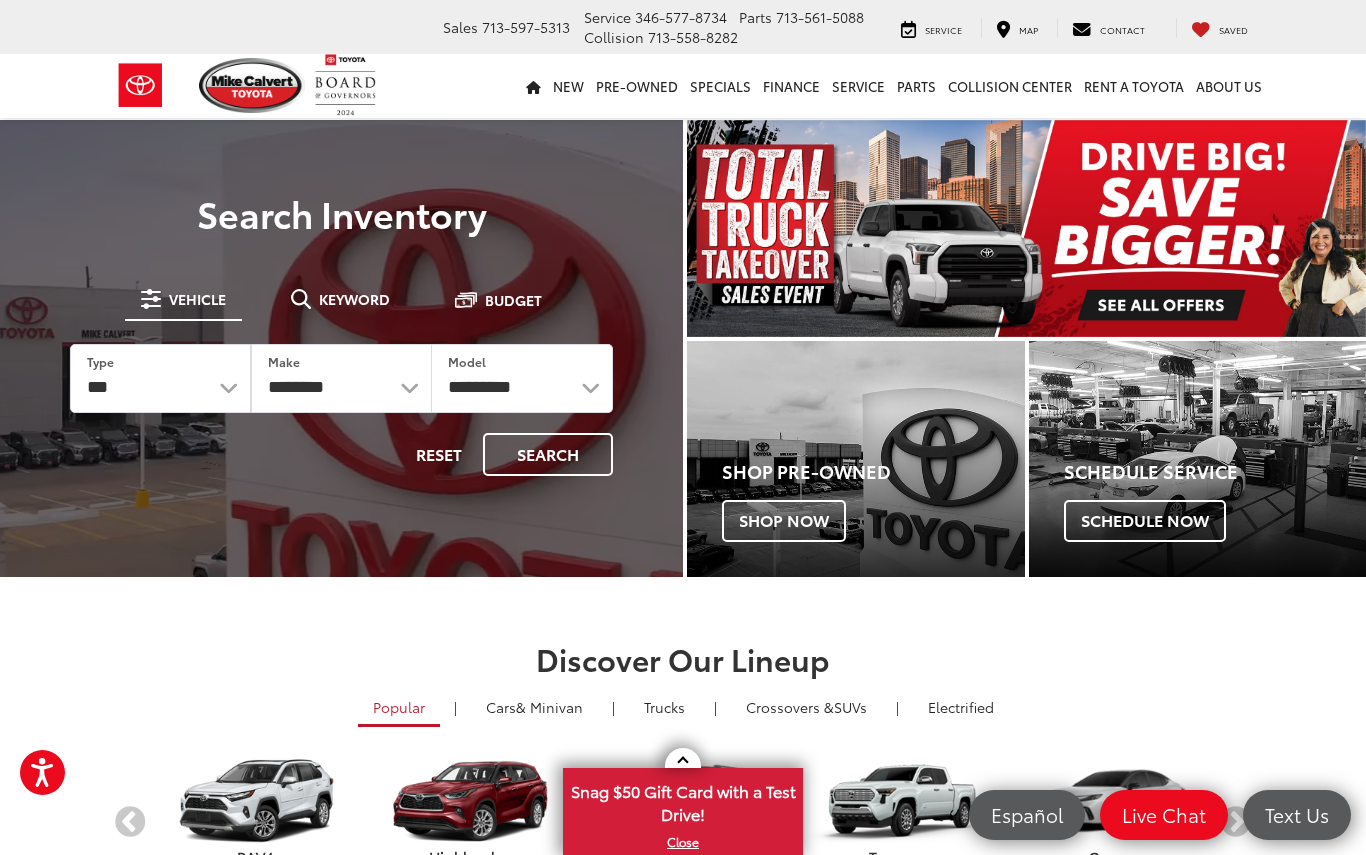 drag, startPoint x: 212, startPoint y: 392, endPoint x: 223, endPoint y: 390, distance: 11.18034 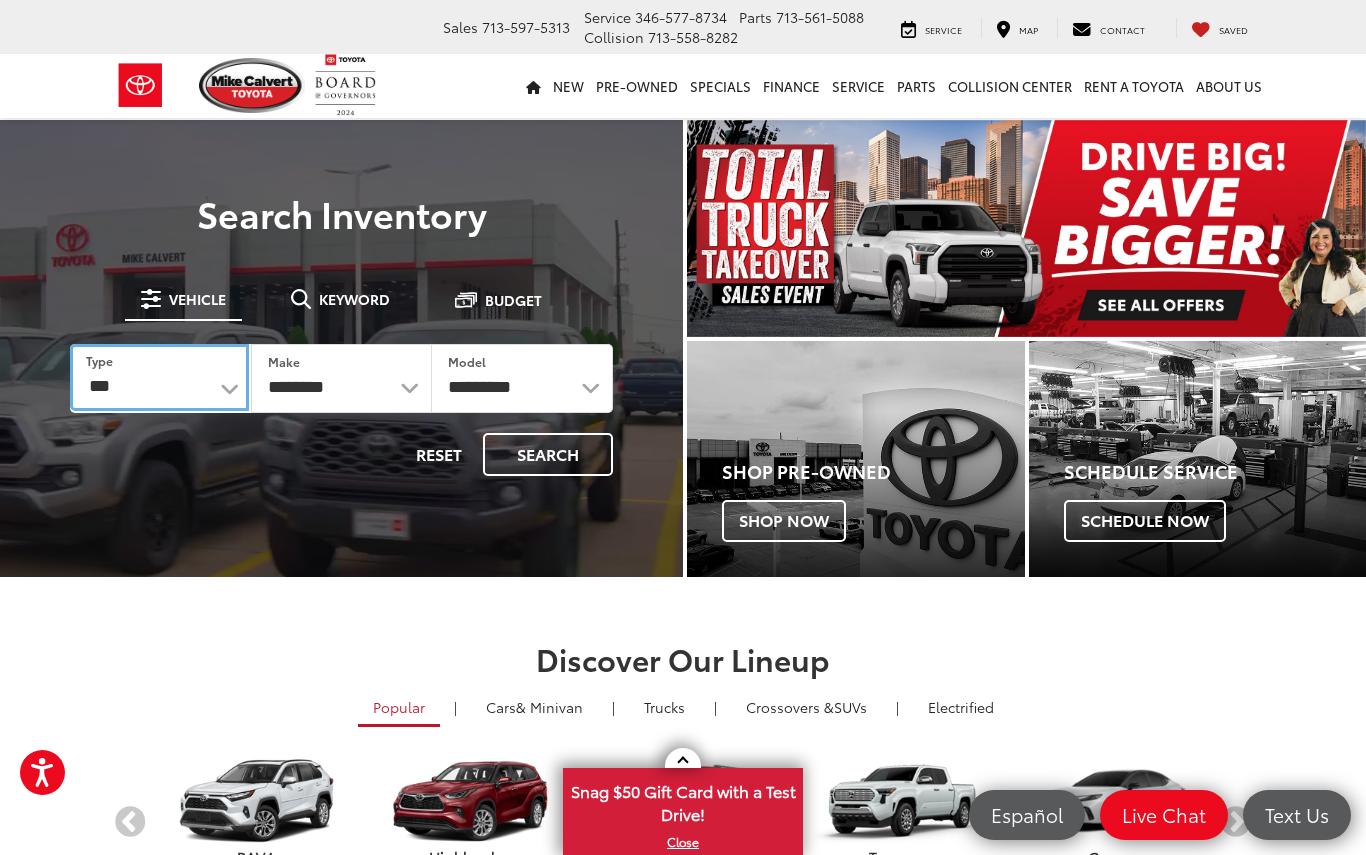 click on "***
***
****
*********" at bounding box center [159, 377] 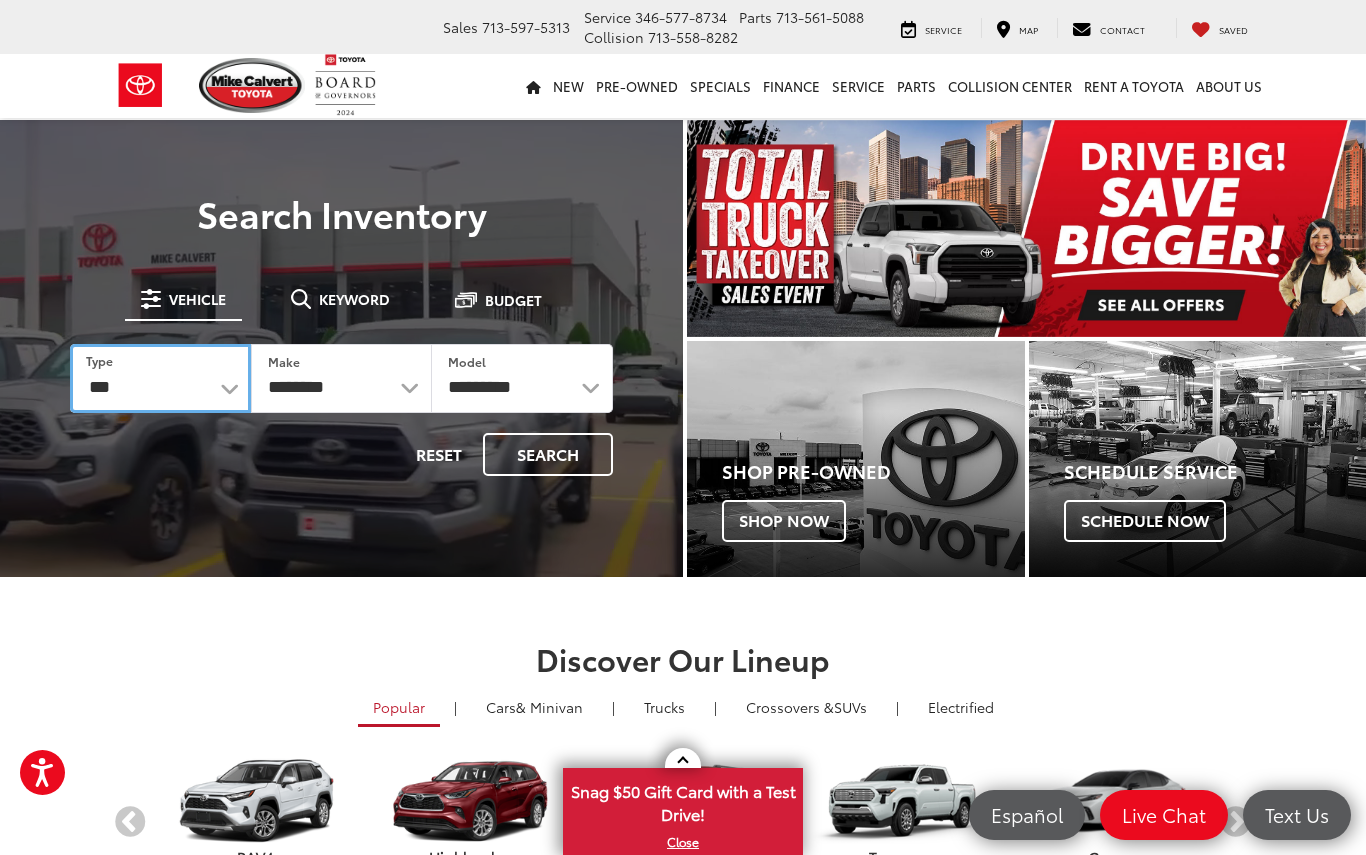 select on "******" 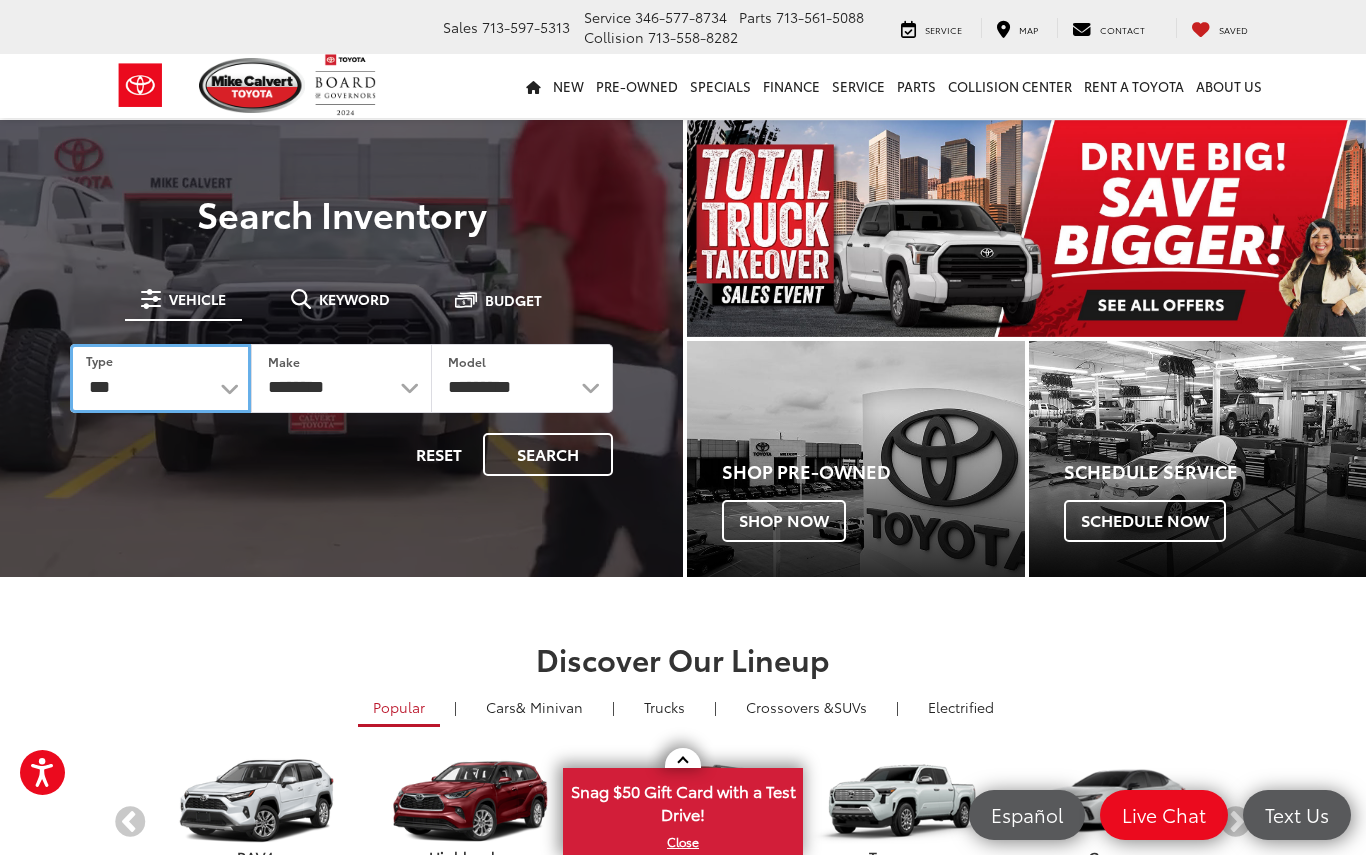 select on "******" 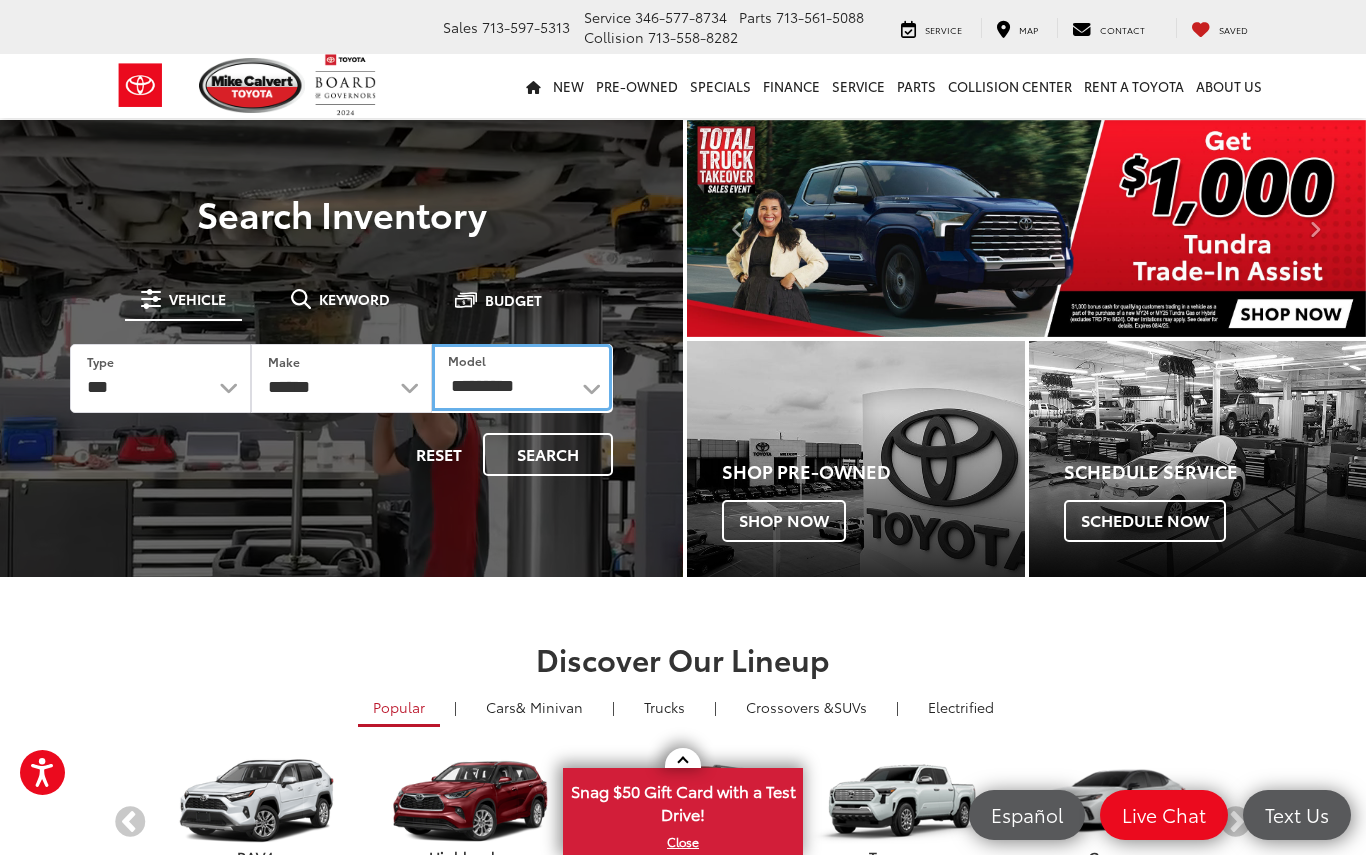 click on "**********" at bounding box center [522, 377] 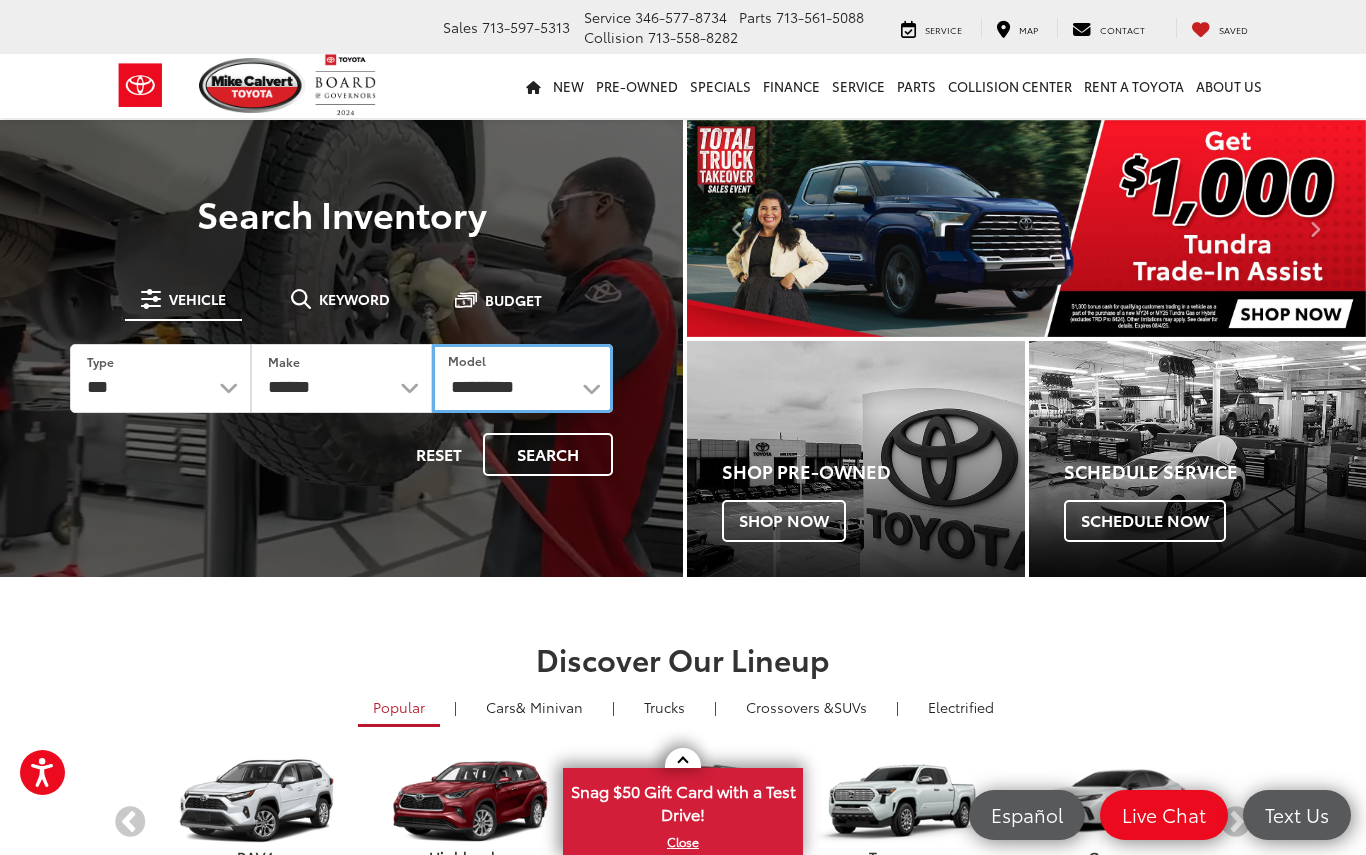 select on "*****" 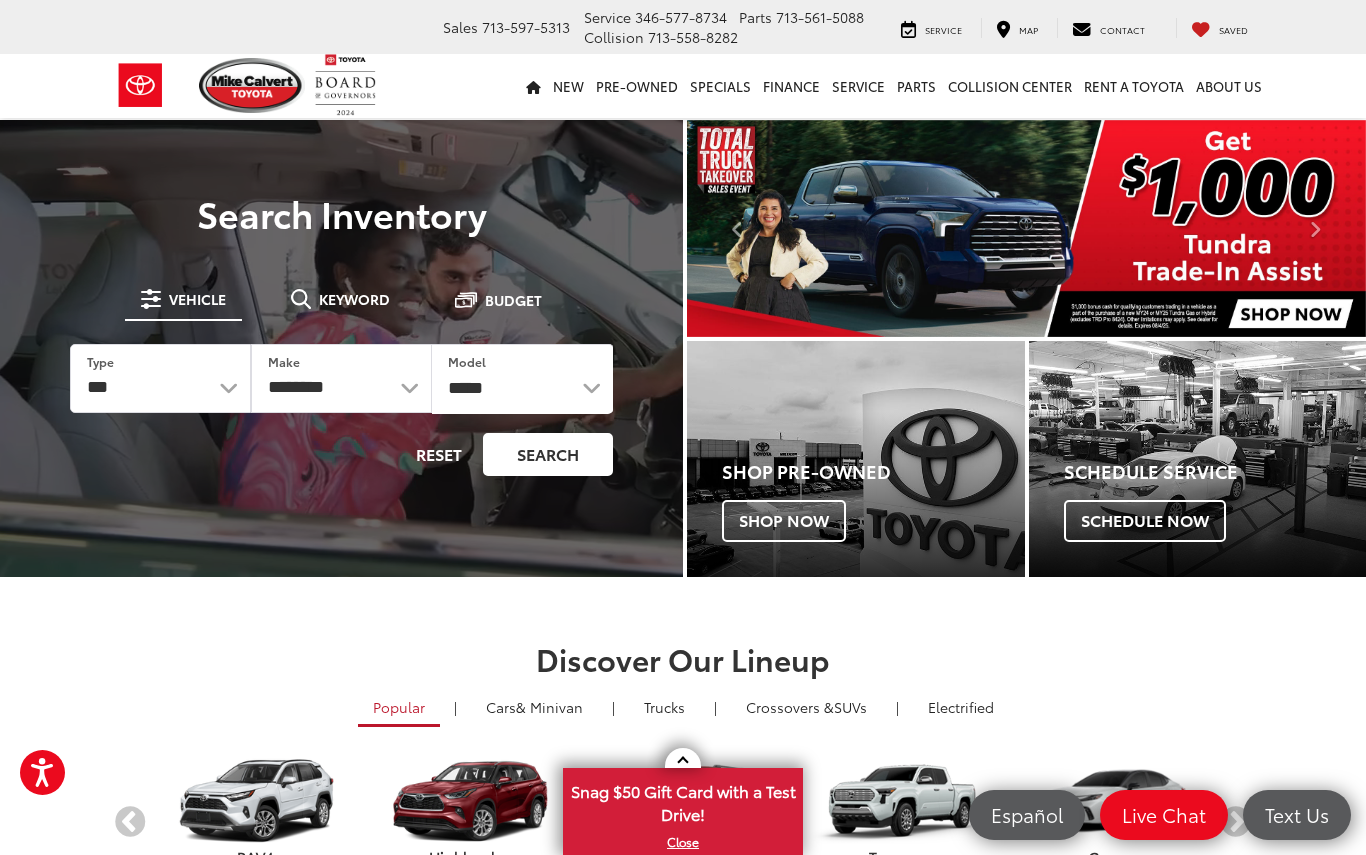 click on "Search" at bounding box center [548, 454] 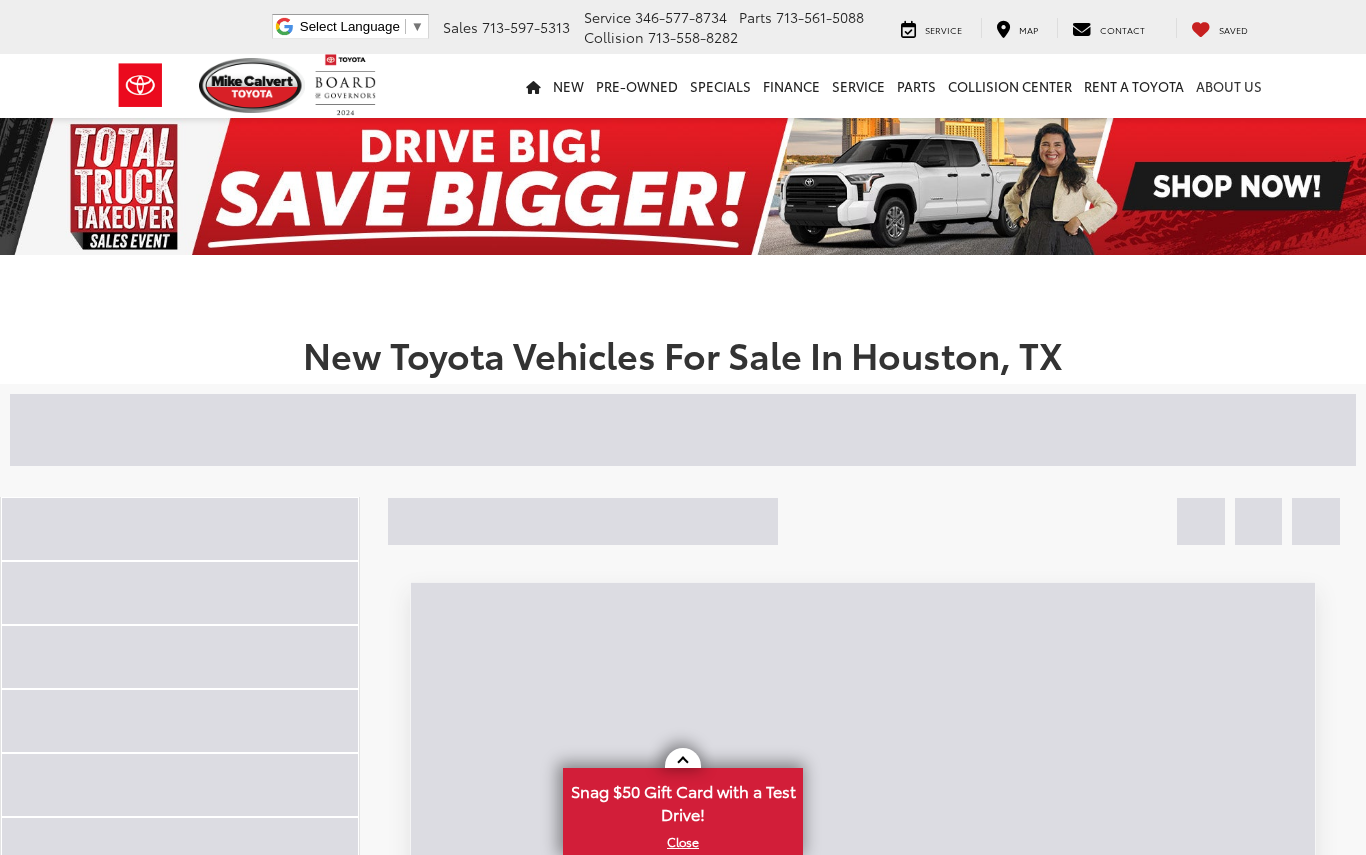 scroll, scrollTop: 0, scrollLeft: 0, axis: both 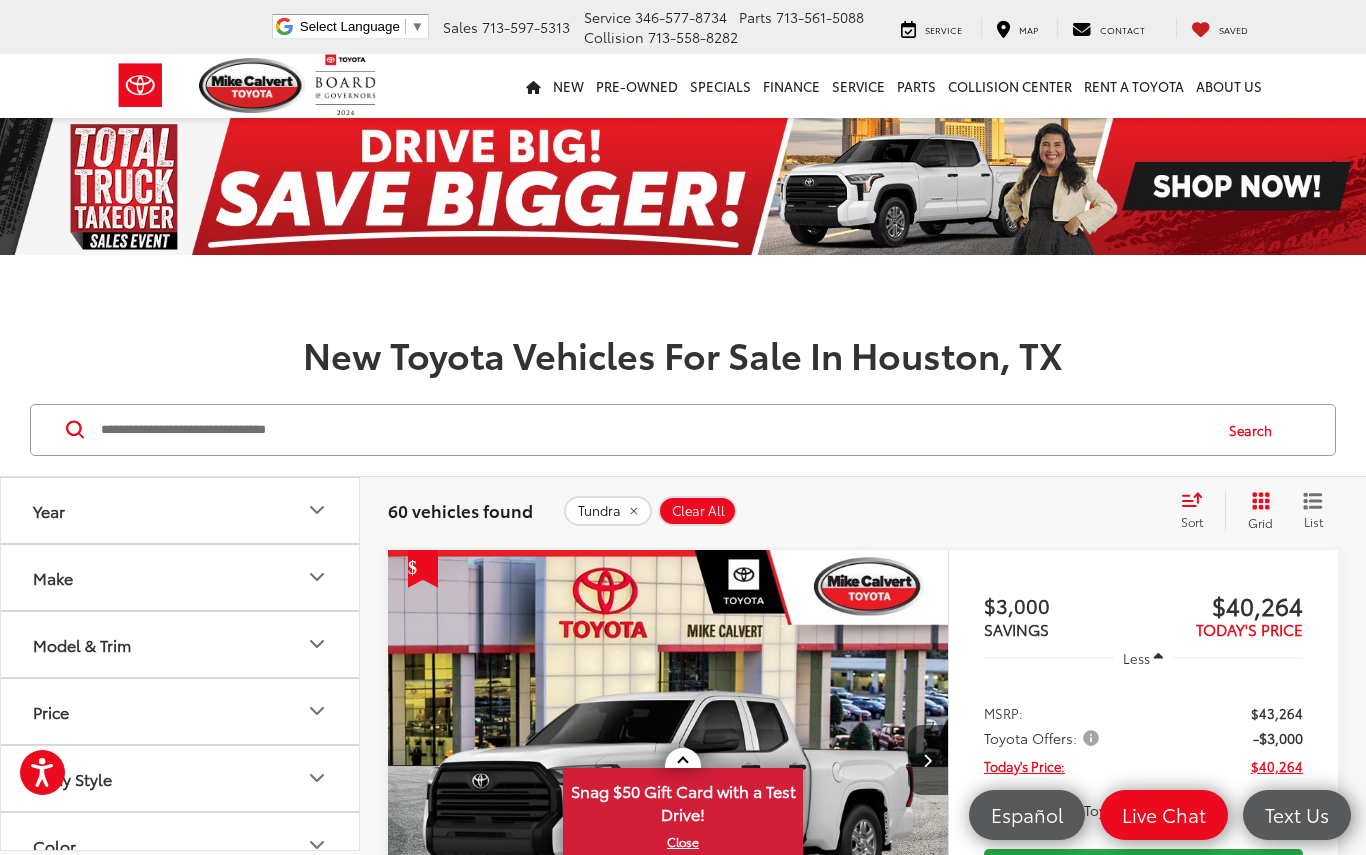 click at bounding box center (683, 186) 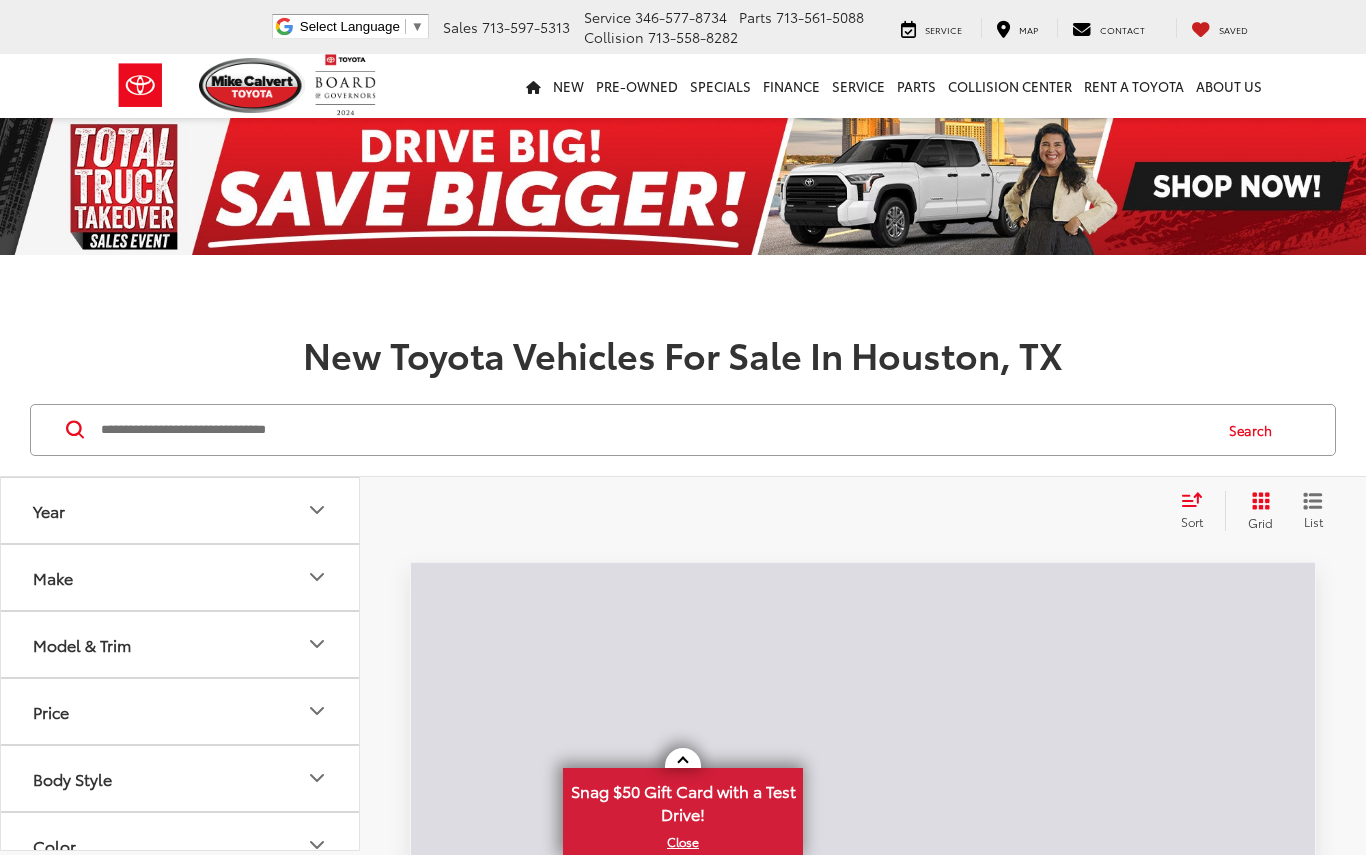 scroll, scrollTop: 0, scrollLeft: 0, axis: both 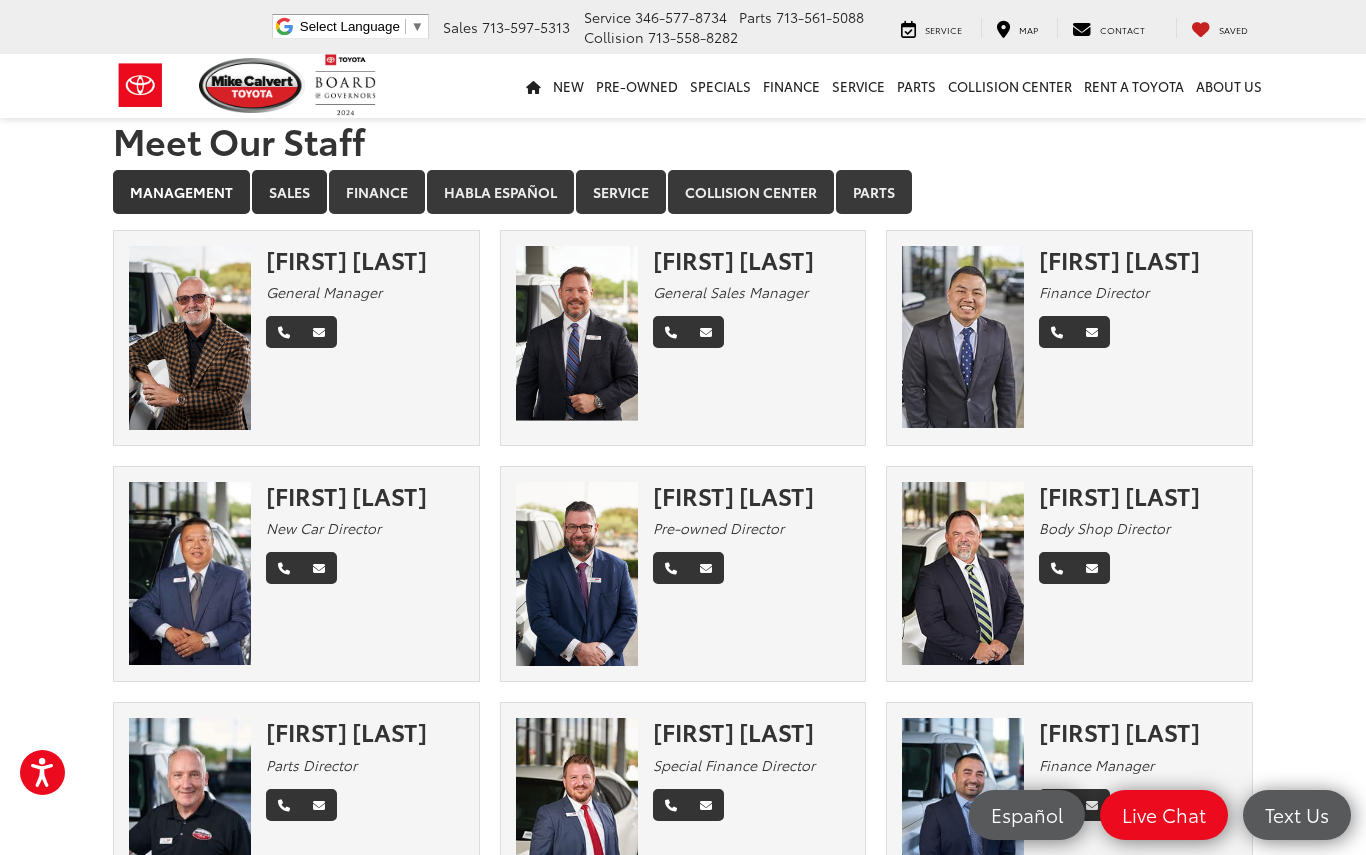 click on "Sales" at bounding box center (289, 192) 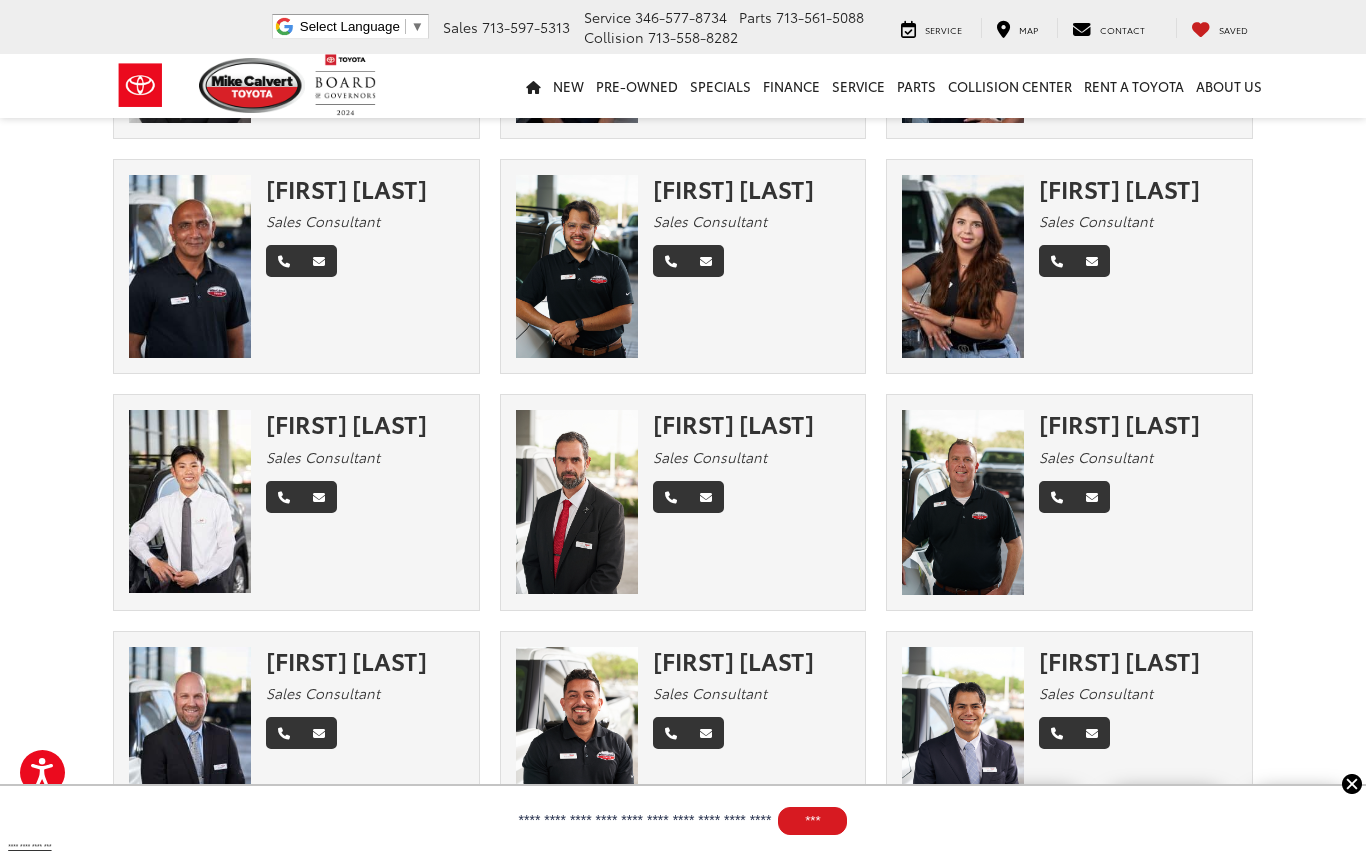scroll, scrollTop: 0, scrollLeft: 0, axis: both 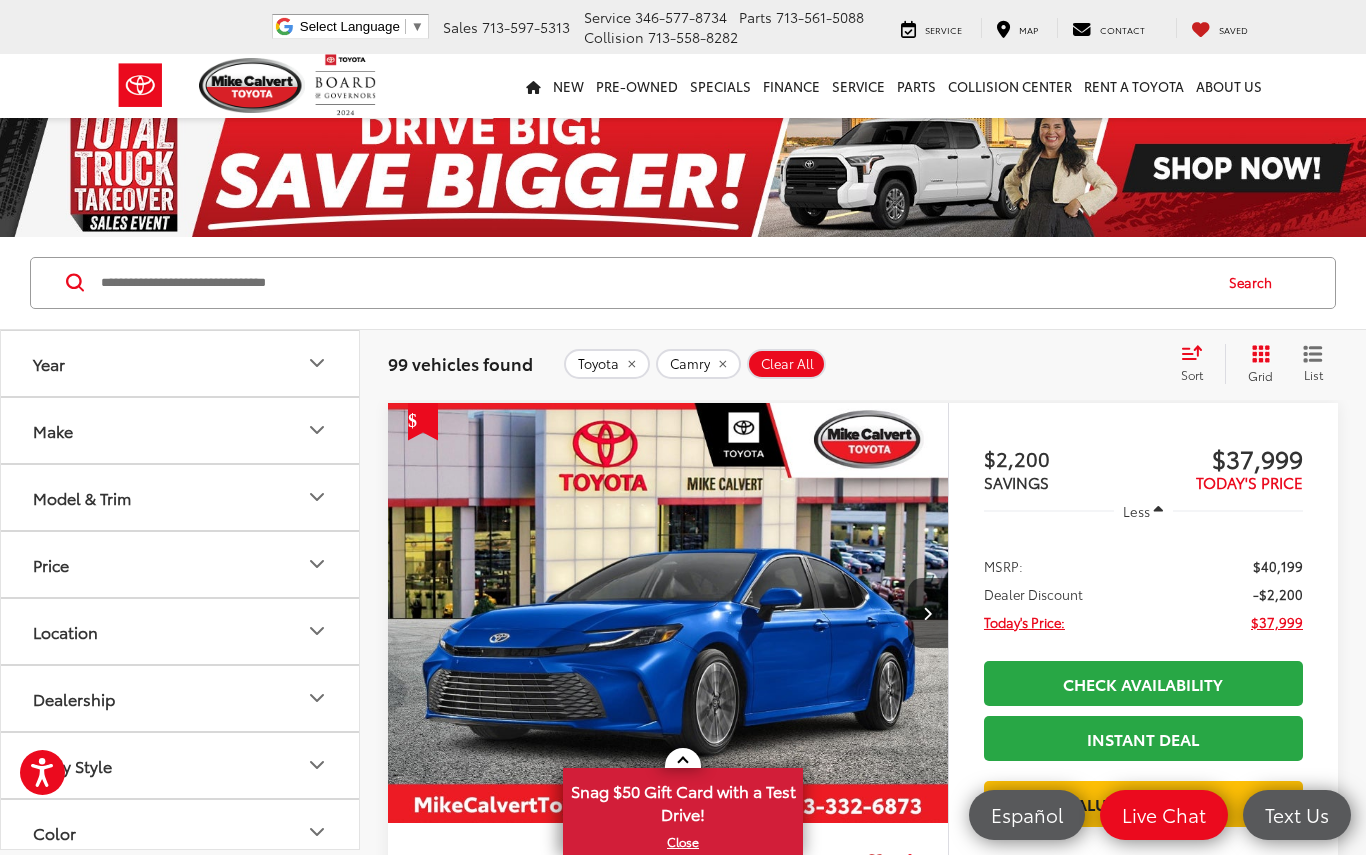 click 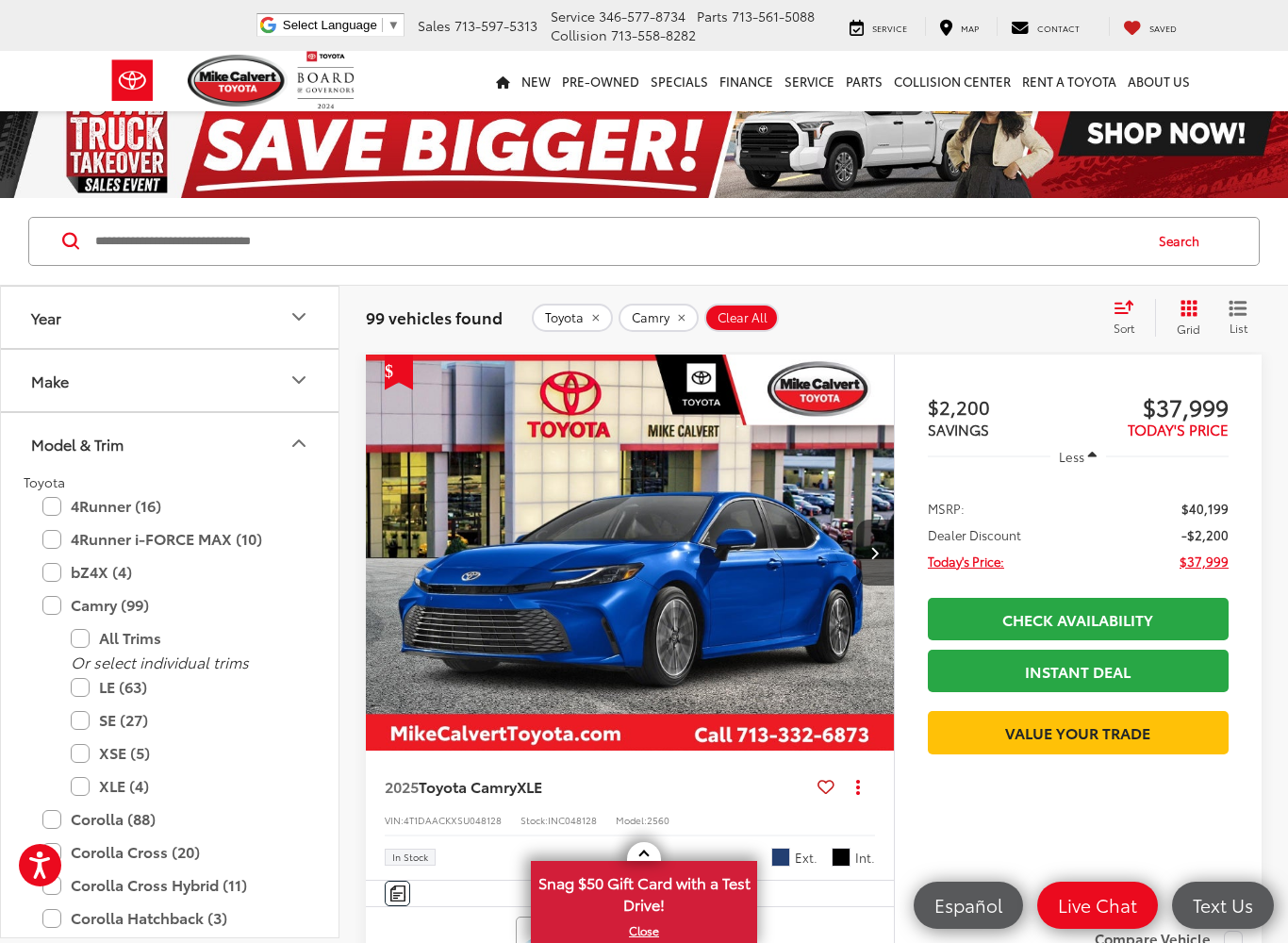 scroll, scrollTop: 127, scrollLeft: 0, axis: vertical 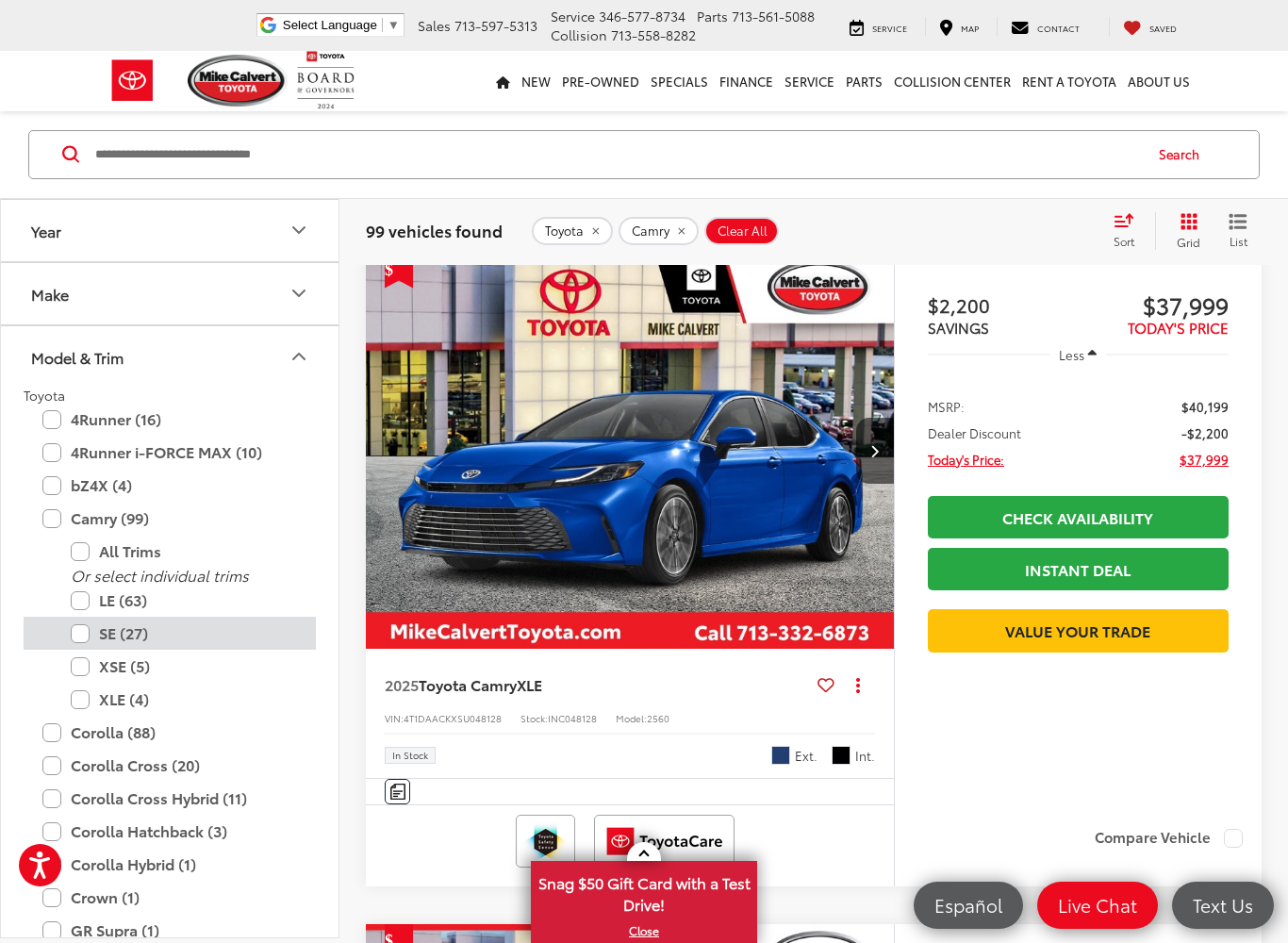 click on "SE (27)" at bounding box center [184, 634] 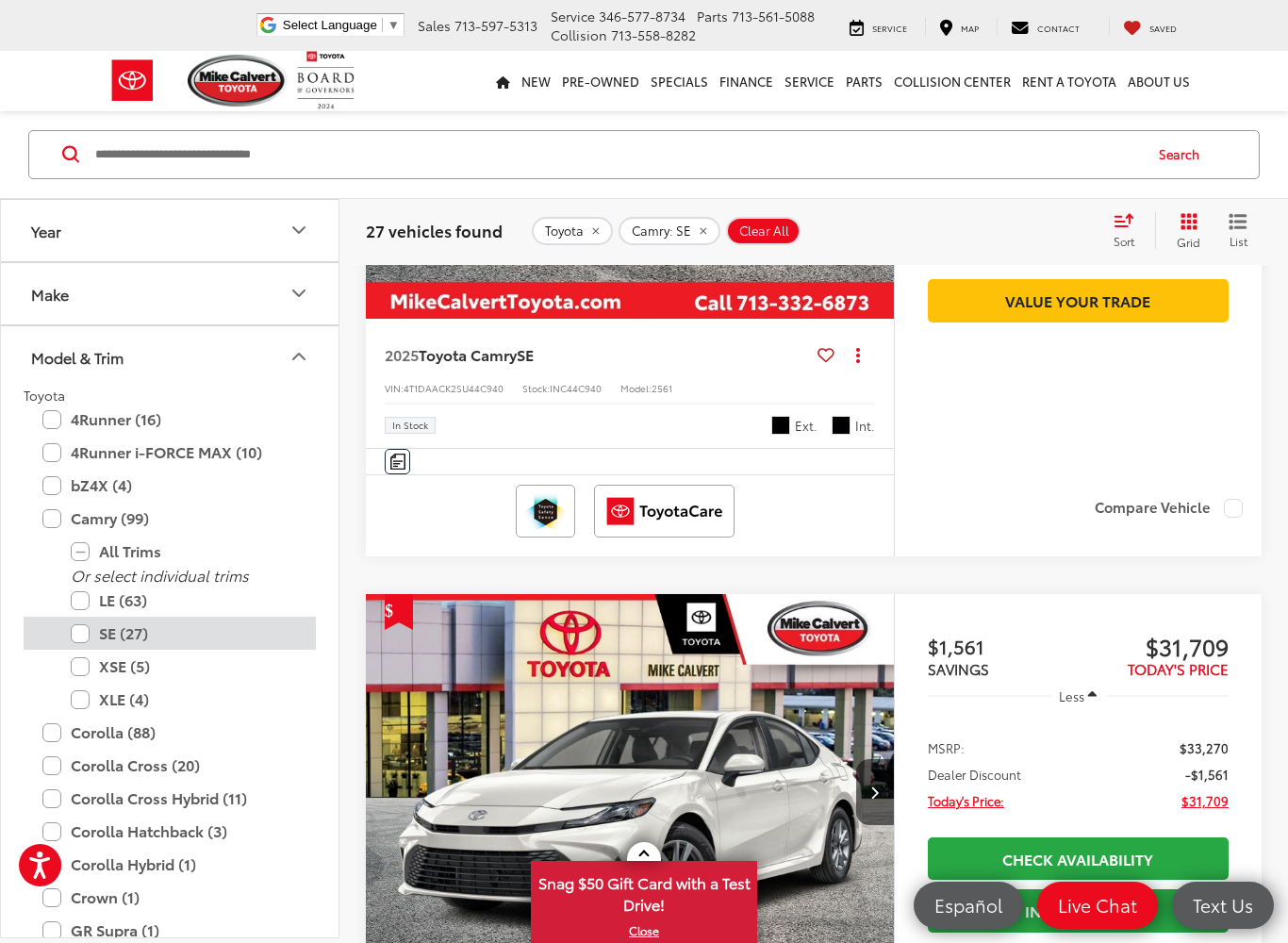 scroll, scrollTop: 0, scrollLeft: 0, axis: both 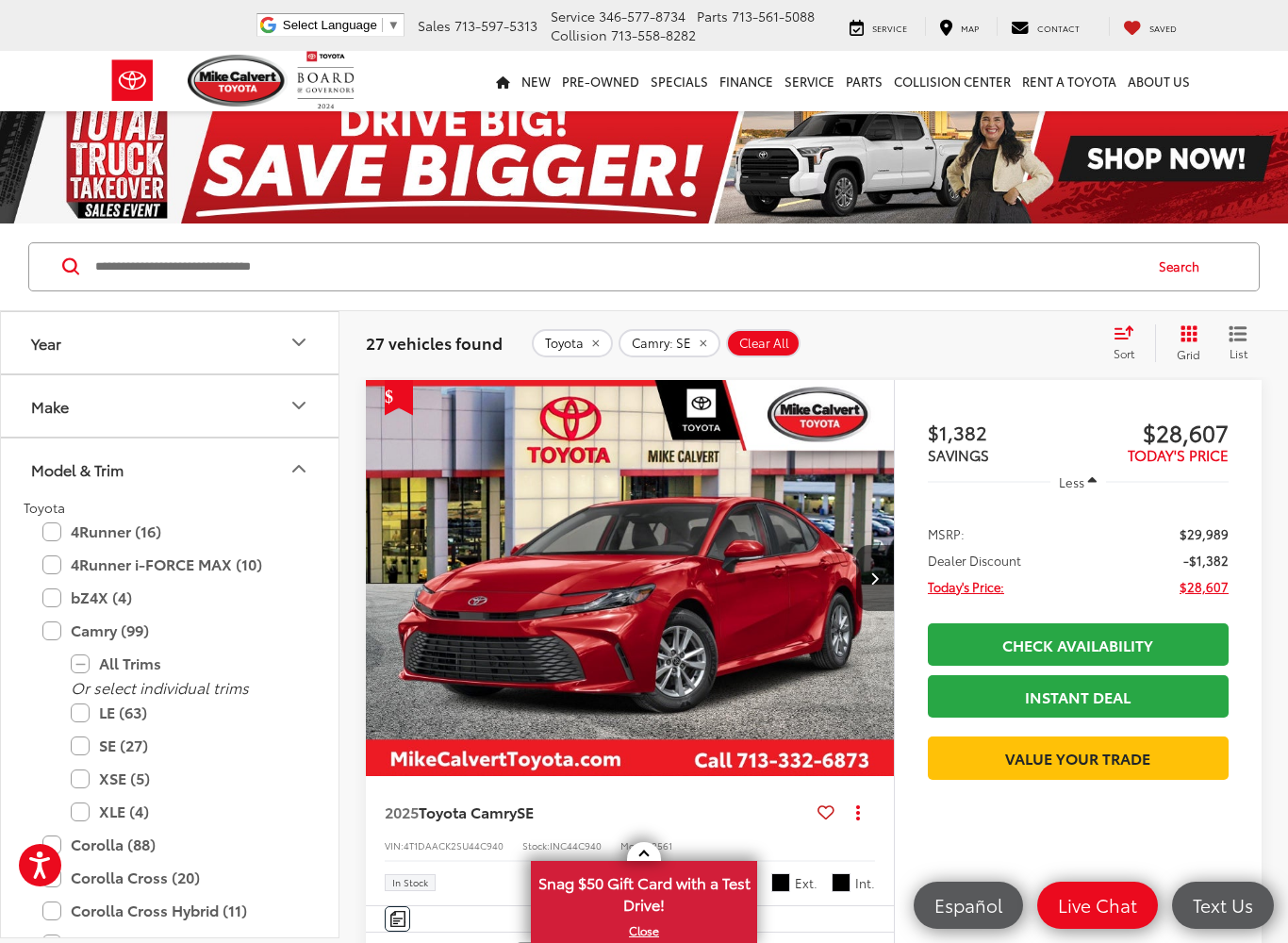 click on "Sort" at bounding box center [1130, 343] 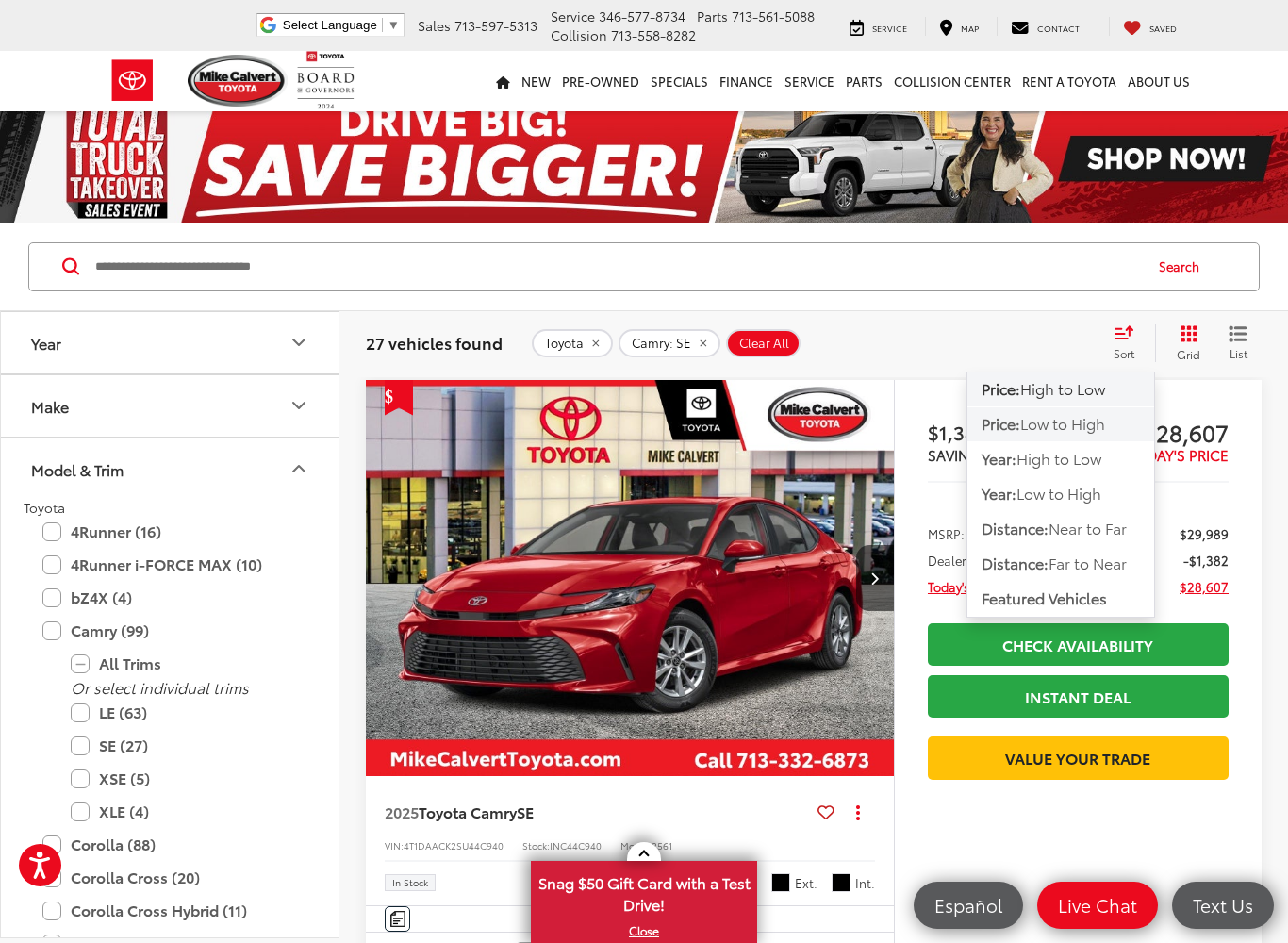 click on "Low to High" at bounding box center (1063, 422) 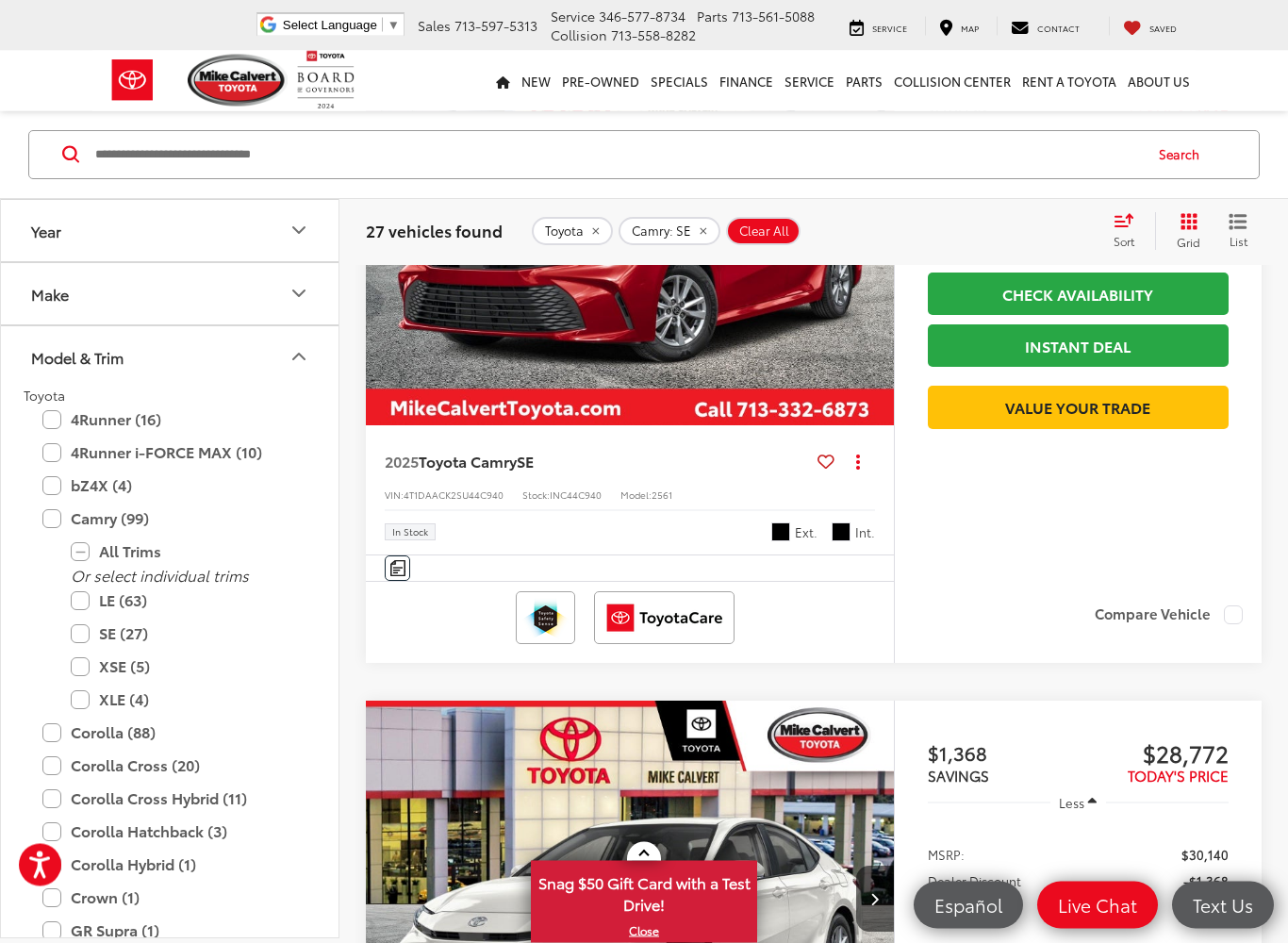 scroll, scrollTop: 372, scrollLeft: 0, axis: vertical 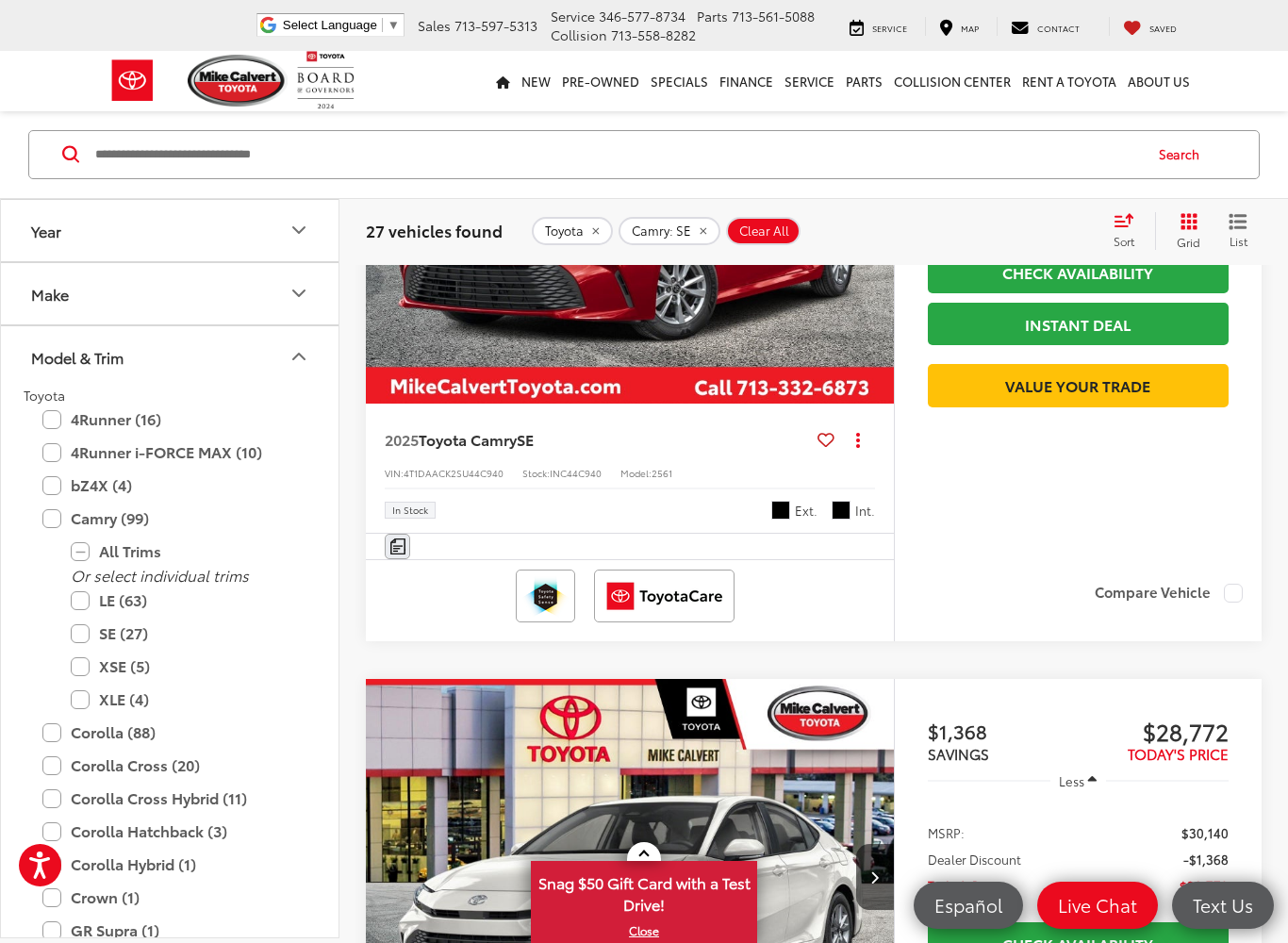 click at bounding box center (398, 546) 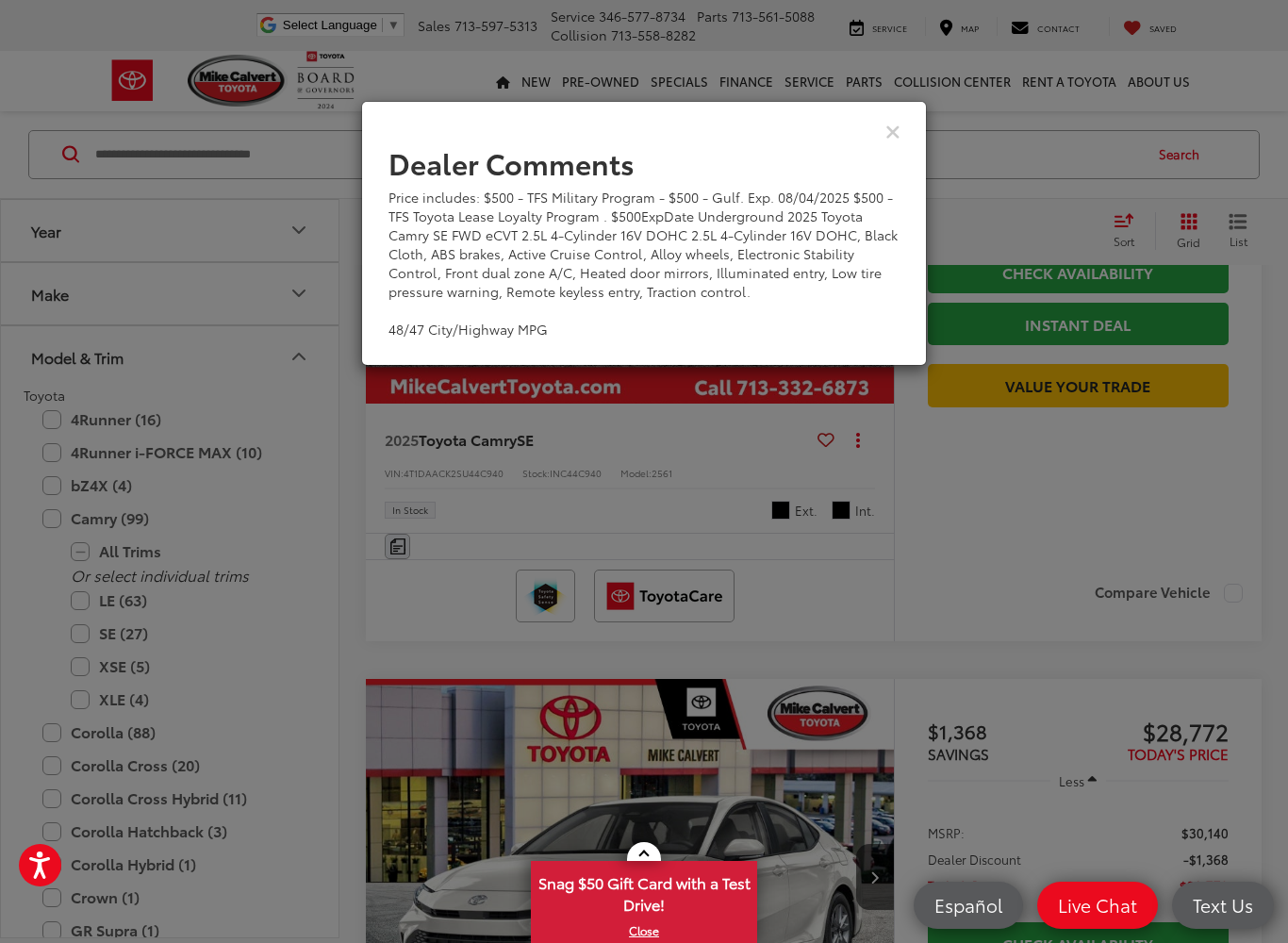 click on "Accessibility Screen-Reader Guide, Feedback, and Issue Reporting | New window
Mike Calvert Toyota
Select Language ​ ▼
Sales
713-597-5313
Service
346-577-8734
Parts
713-561-5088
Collision
713-558-8282
2333 South Loop West
Houston, TX 77054
Service
Map
Contact
Saved
Saved
Mike Calvert Toyota
Saved
Directions
New
New
New Tundra Inventory
Schedule Test Drive
Model Research
Toyota Reviews
Toyota Comparisons
Commercial Truck Center
New 4Runner i-FORCE MAX Inventory
Pre-Owned
Pre-Owned
Toyota Certified Pre-Owned Vehicles" at bounding box center (644, 4648) 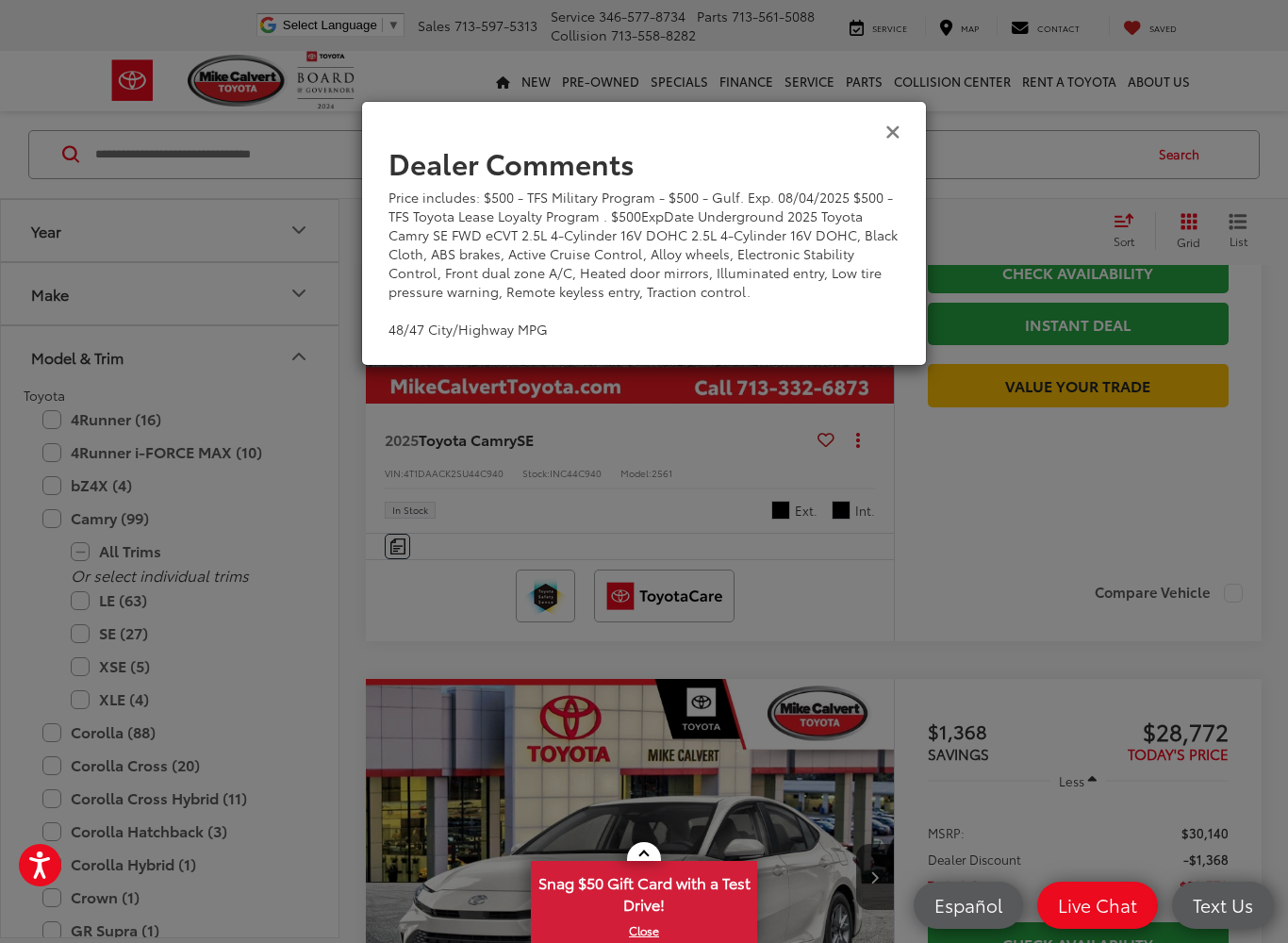 click at bounding box center (893, 130) 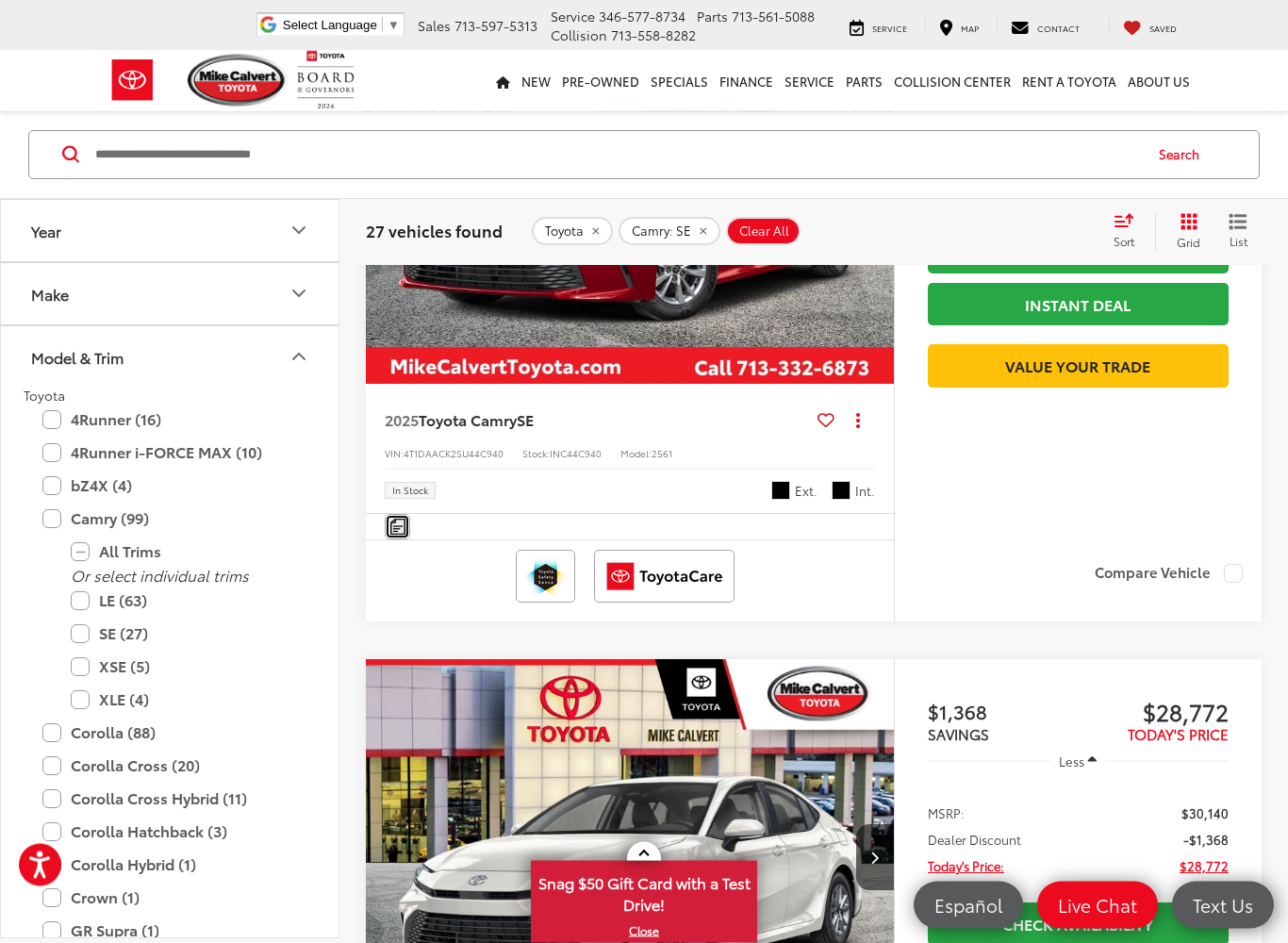 scroll, scrollTop: 361, scrollLeft: 0, axis: vertical 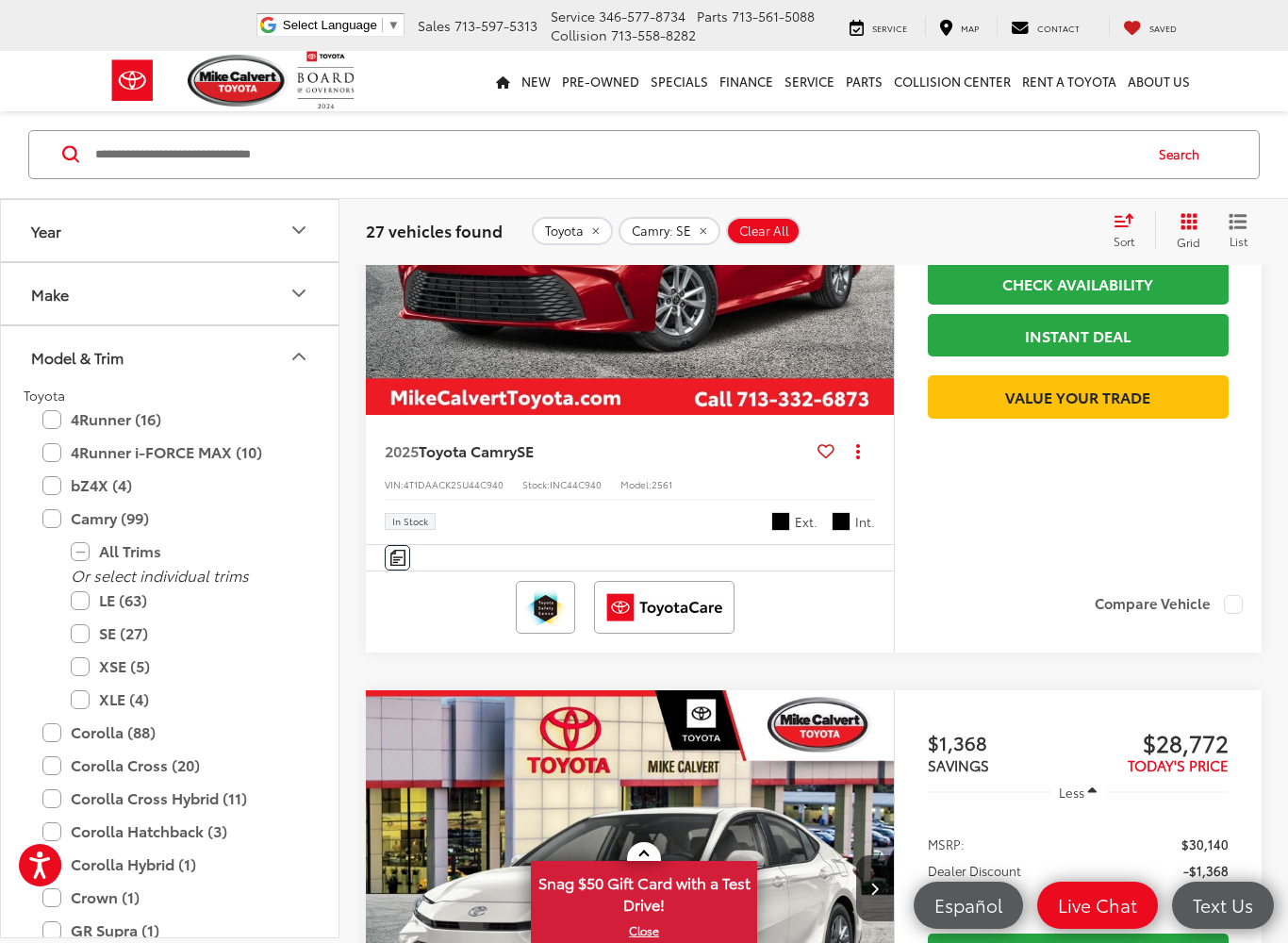 click on "Accessibility Screen-Reader Guide, Feedback, and Issue Reporting | New window
Mike Calvert Toyota
Select Language ​ ▼
Sales
713-597-5313
Service
346-577-8734
Parts
713-561-5088
Collision
713-558-8282
2333 South Loop West
Houston, TX 77054
Service
Map
Contact
Saved
Saved
Mike Calvert Toyota
Saved
Directions
New
New
New Tundra Inventory
Schedule Test Drive
Model Research
Toyota Reviews
Toyota Comparisons
Commercial Truck Center
New 4Runner i-FORCE MAX Inventory
Pre-Owned
Pre-Owned
Toyota Certified Pre-Owned Vehicles" at bounding box center [644, 4659] 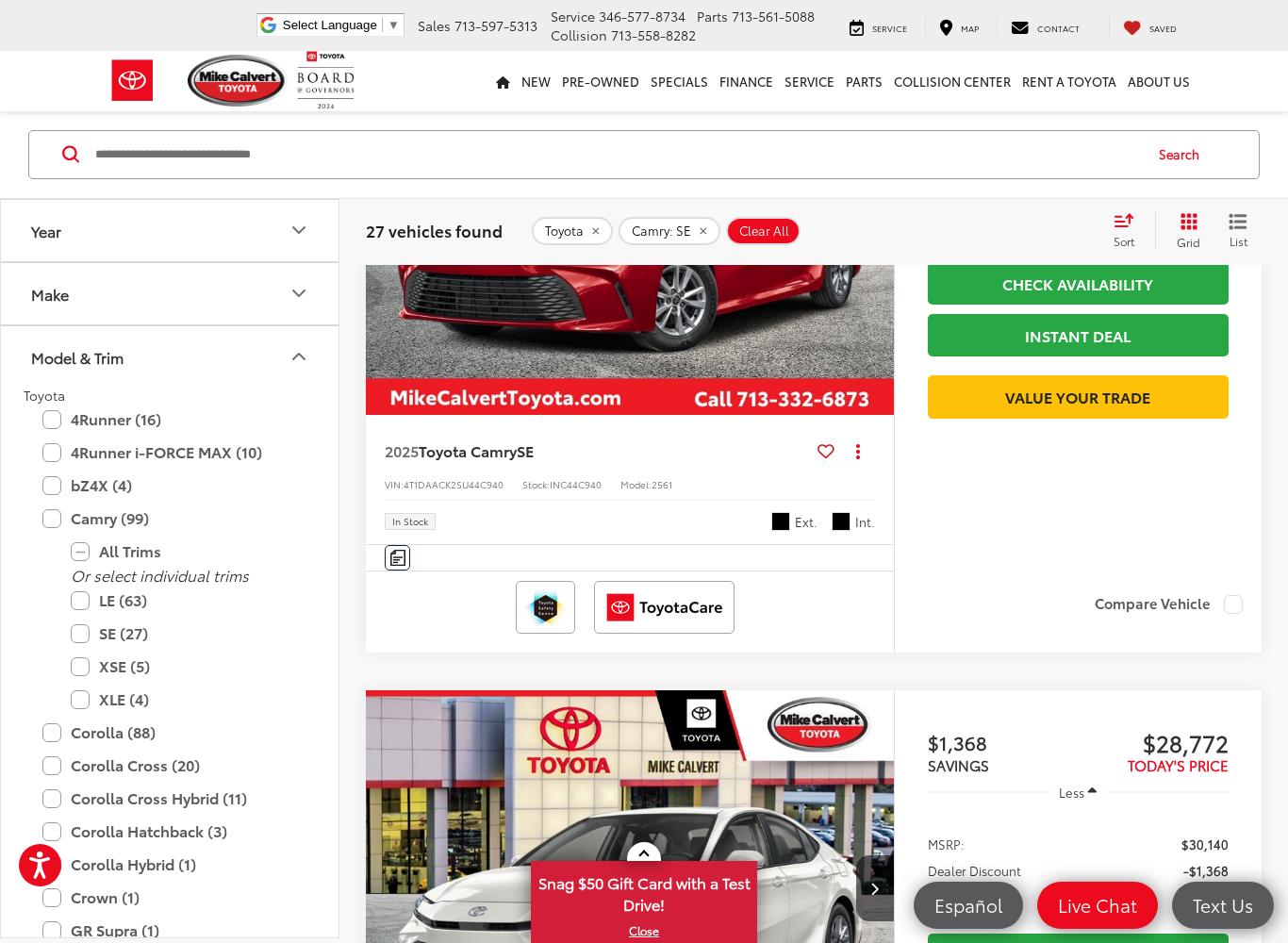 scroll, scrollTop: 57, scrollLeft: 0, axis: vertical 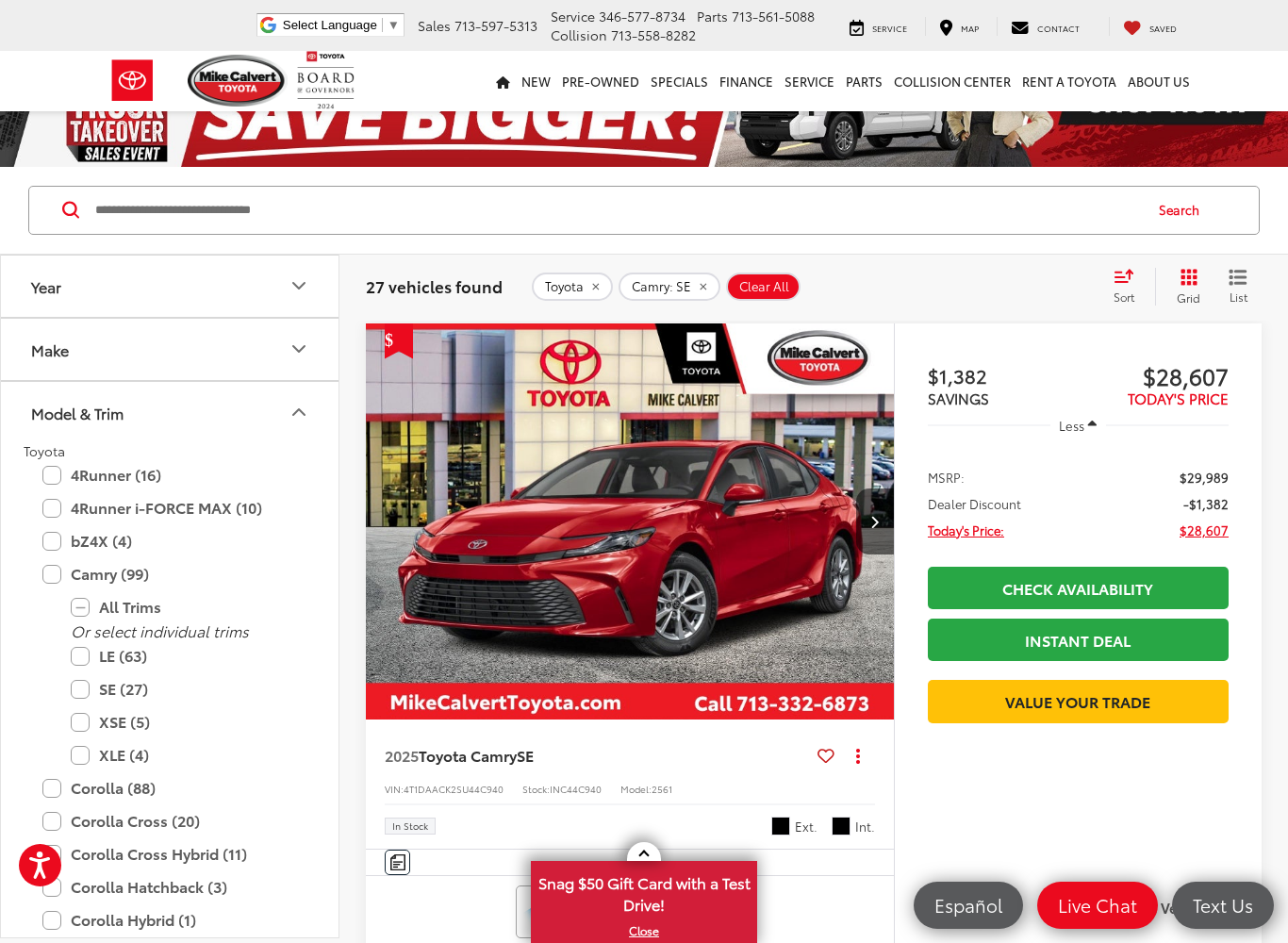 click on "Accessibility Screen-Reader Guide, Feedback, and Issue Reporting | New window
Mike Calvert Toyota
Select Language ​ ▼
Sales
713-597-5313
Service
346-577-8734
Parts
713-561-5088
Collision
713-558-8282
2333 South Loop West
Houston, TX 77054
Service
Map
Contact
Saved
Saved
Mike Calvert Toyota
Saved
Directions
New
New
New Tundra Inventory
Schedule Test Drive
Model Research
Toyota Reviews
Toyota Comparisons
Commercial Truck Center
New 4Runner i-FORCE MAX Inventory
Pre-Owned
Pre-Owned
Toyota Certified Pre-Owned Vehicles" at bounding box center (644, 4964) 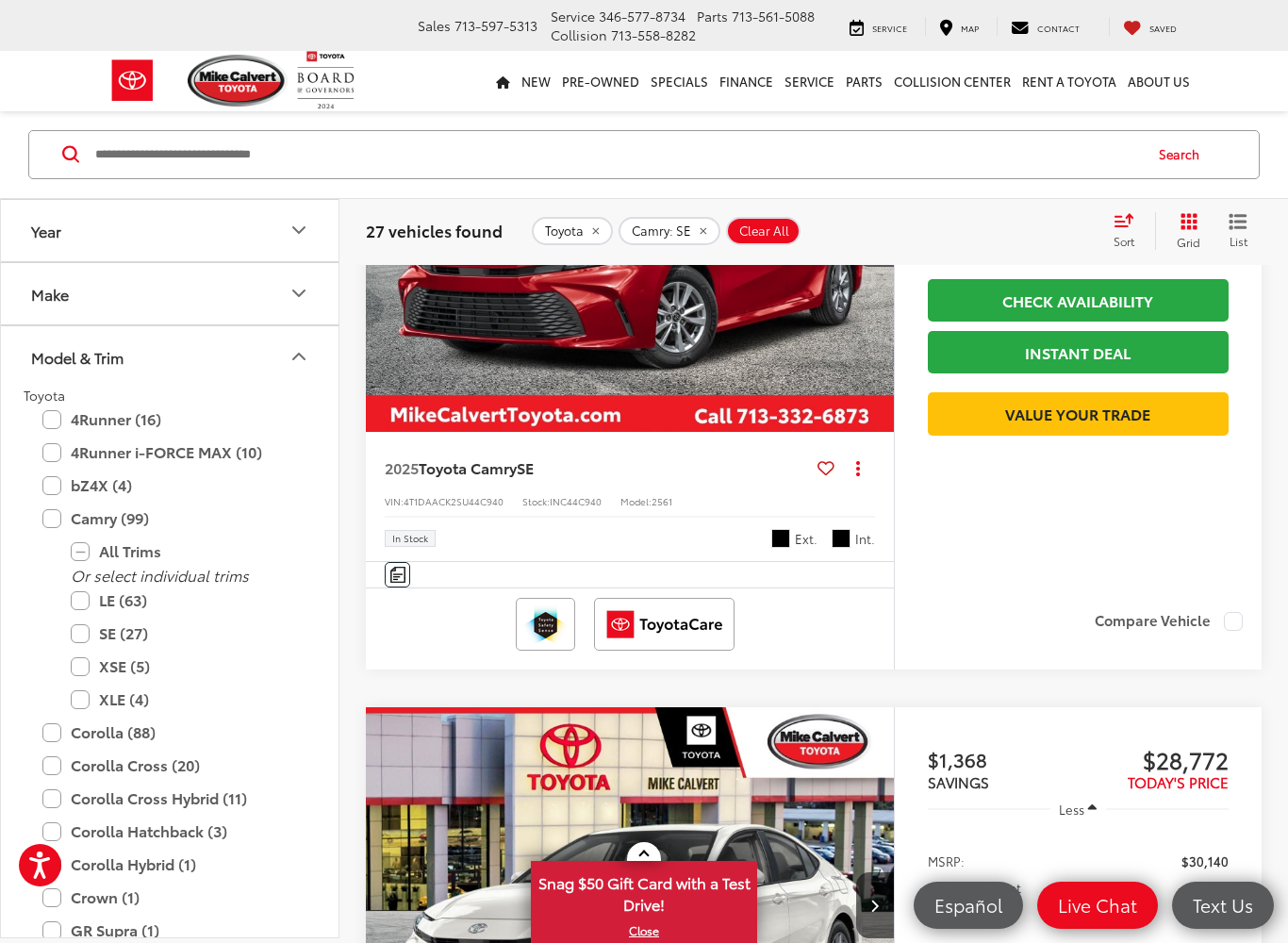 scroll, scrollTop: 451, scrollLeft: 0, axis: vertical 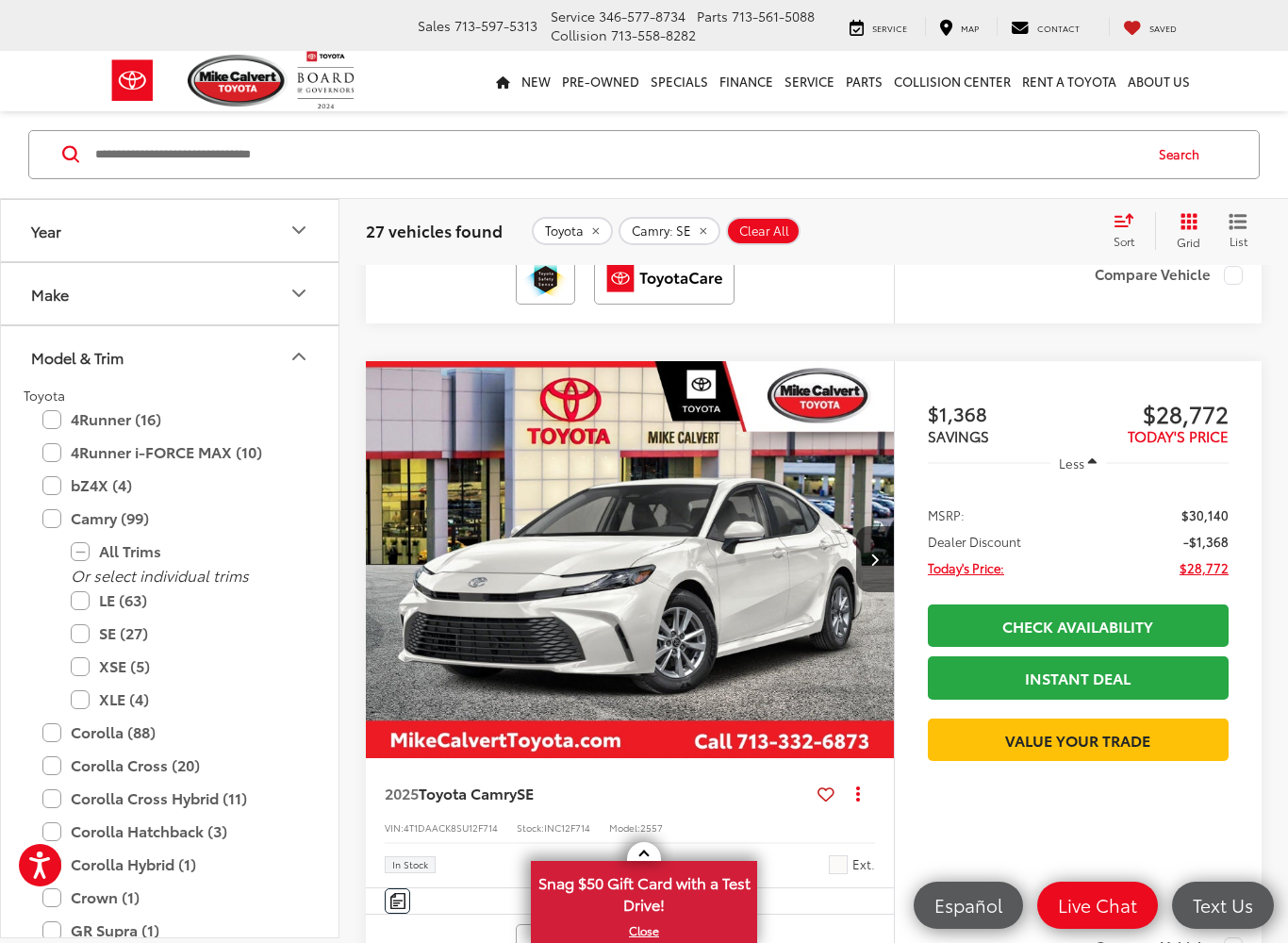 click on "Accessibility Screen-Reader Guide, Feedback, and Issue Reporting | New window
Mike Calvert Toyota
Sales
713-597-5313
Service
346-577-8734
Parts
713-561-5088
Collision
713-558-8282
2333 South Loop West
Houston, TX 77054
Service
Map
Contact
Saved
Saved
Mike Calvert Toyota
Saved
Directions
New
New
New Tundra Inventory
Schedule Test Drive
Model Research
Toyota Reviews
Toyota Comparisons
Commercial Truck Center
New 4Runner i-FORCE MAX Inventory
Pre-Owned
Pre-Owned
Toyota Certified Pre-Owned Vehicles
Vehicles Under 10k" at bounding box center [644, 4330] 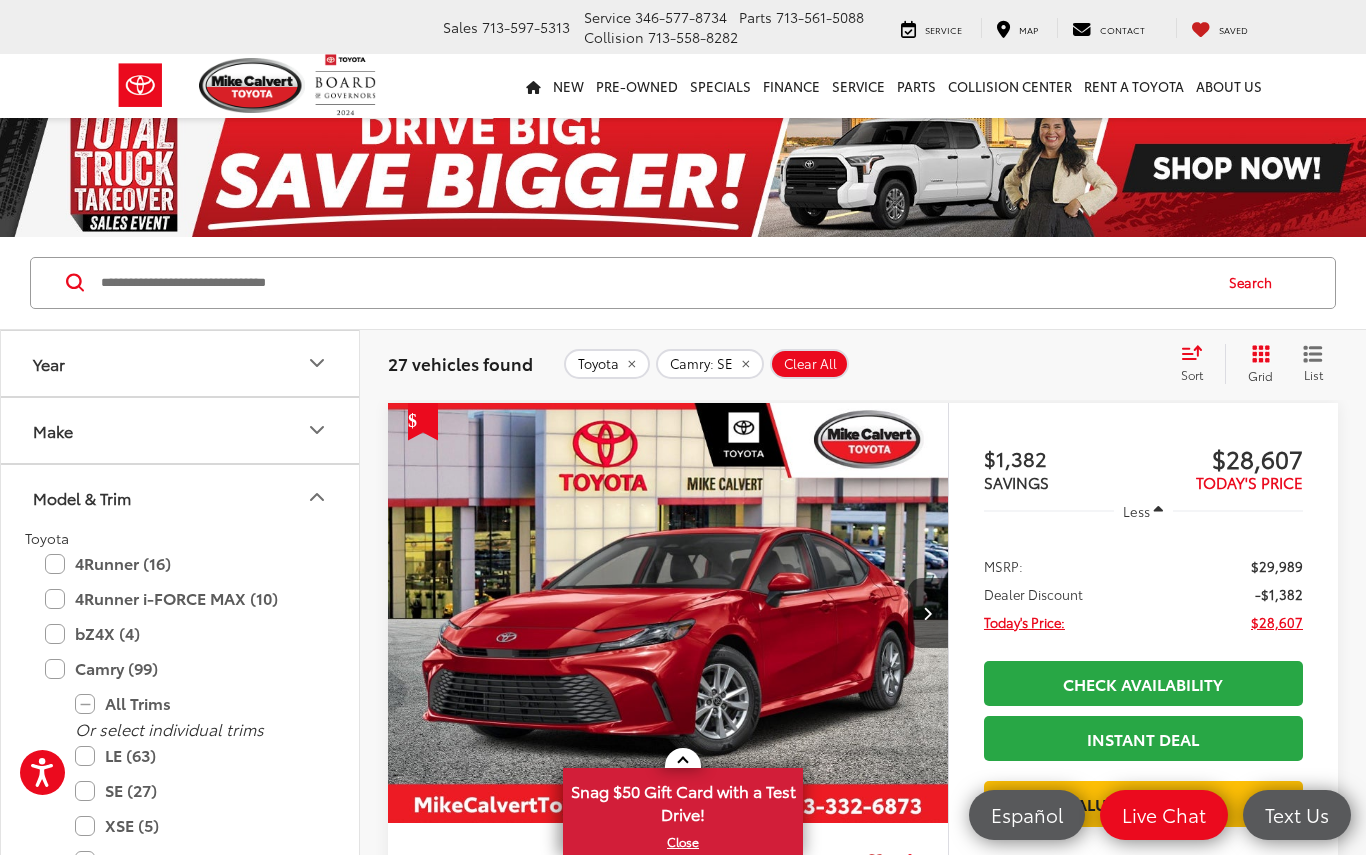 scroll, scrollTop: 796, scrollLeft: 0, axis: vertical 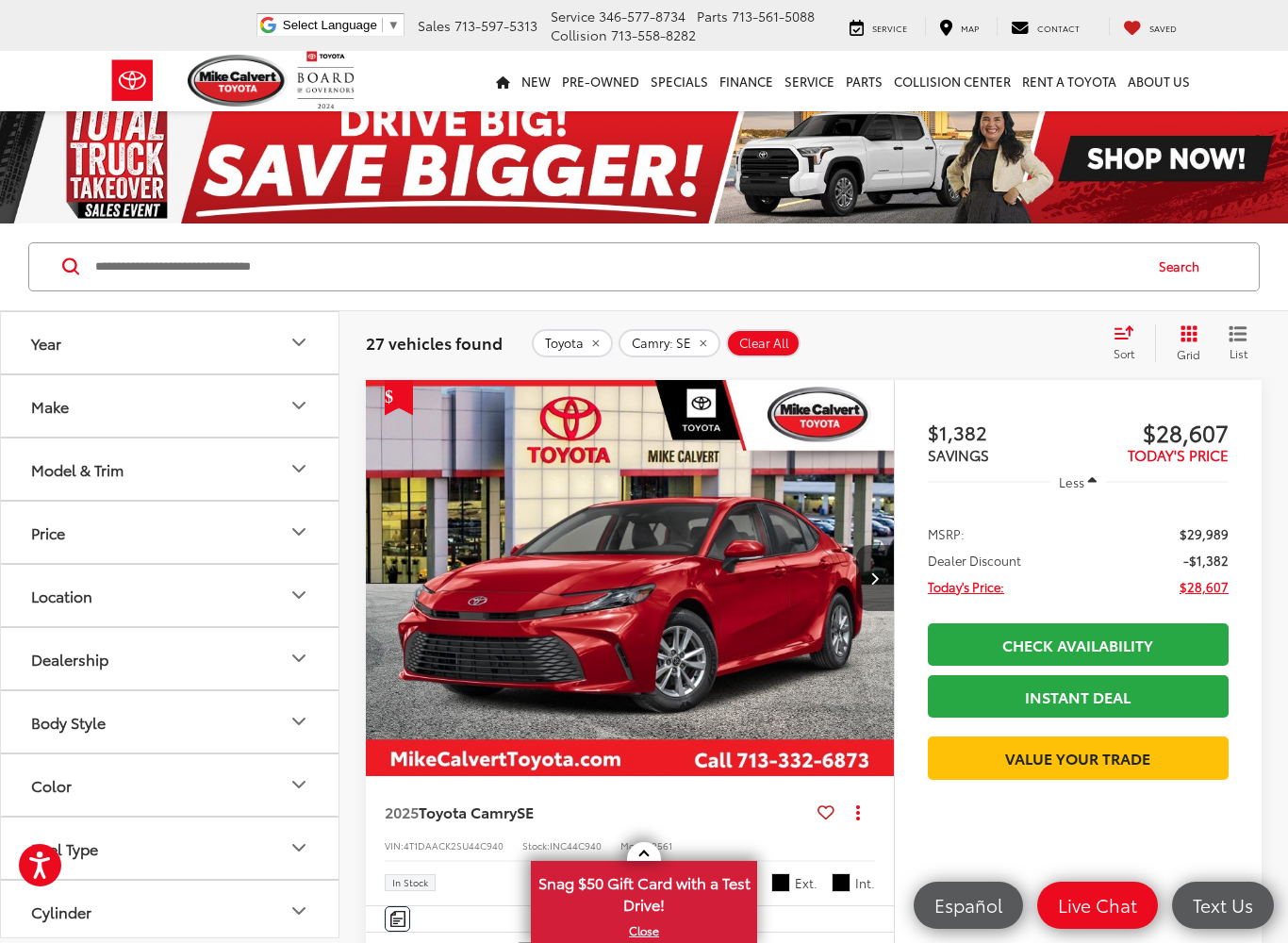 click 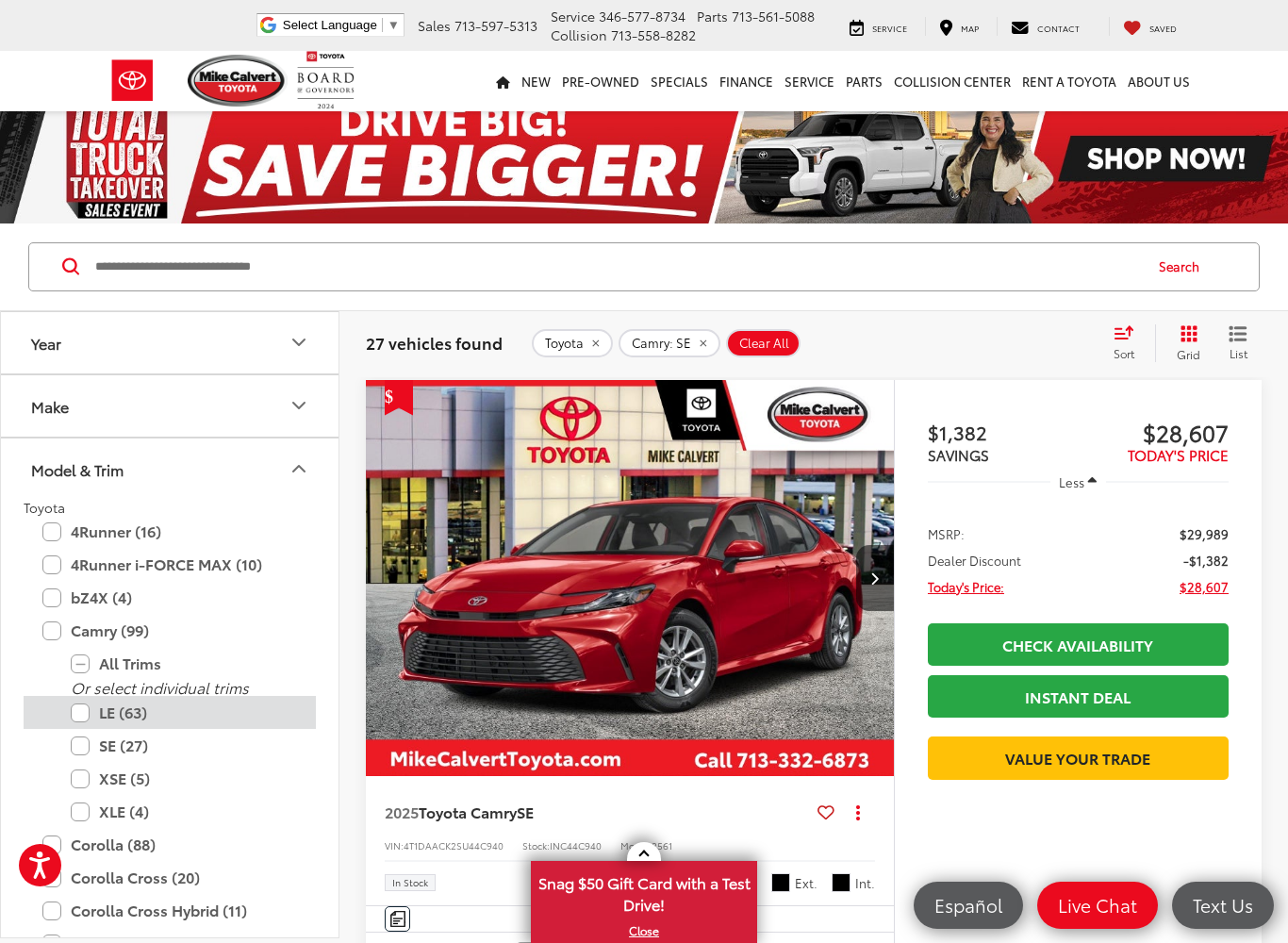 click on "LE (63)" at bounding box center (184, 712) 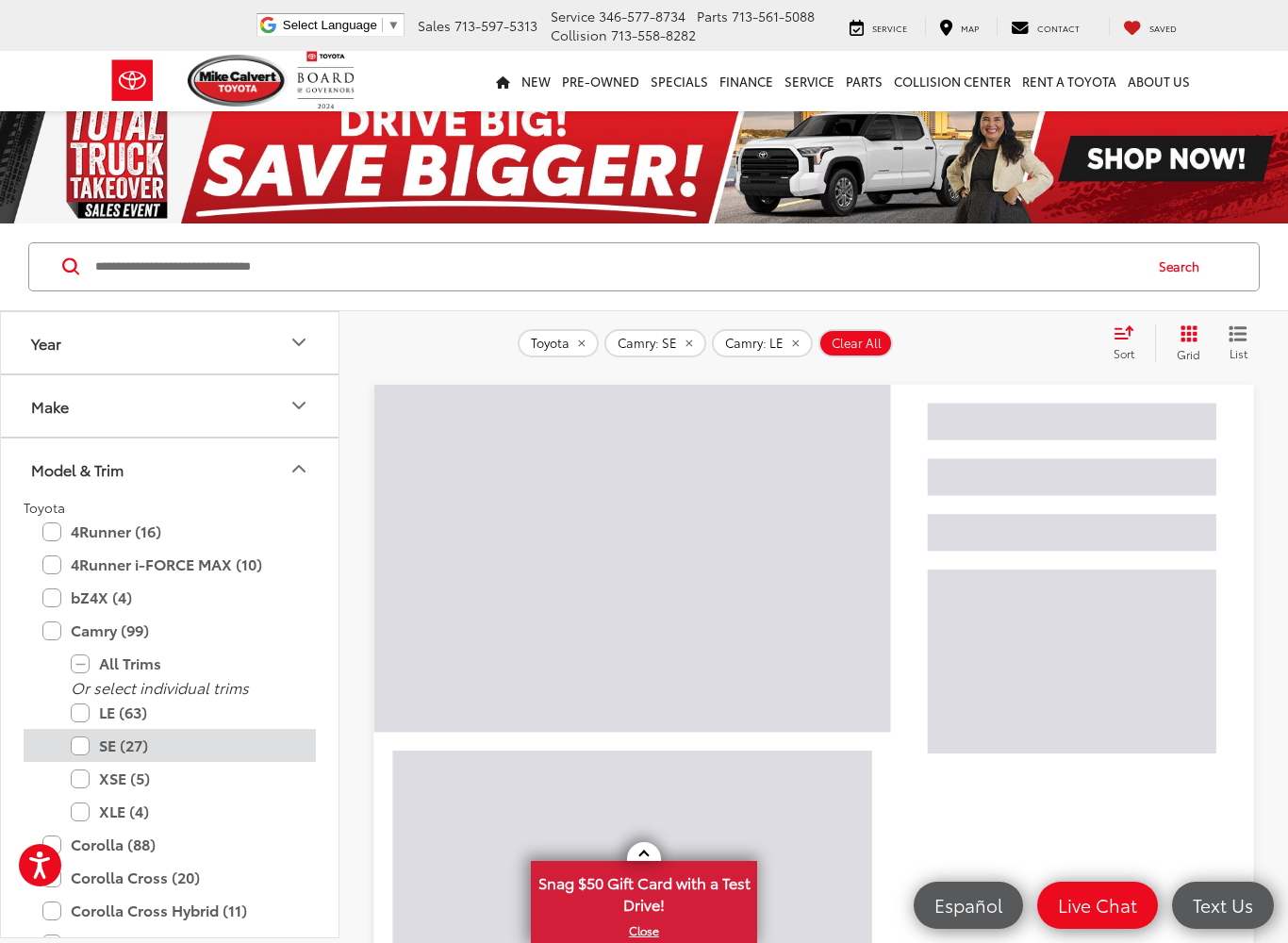 click on "SE (27)" at bounding box center (184, 745) 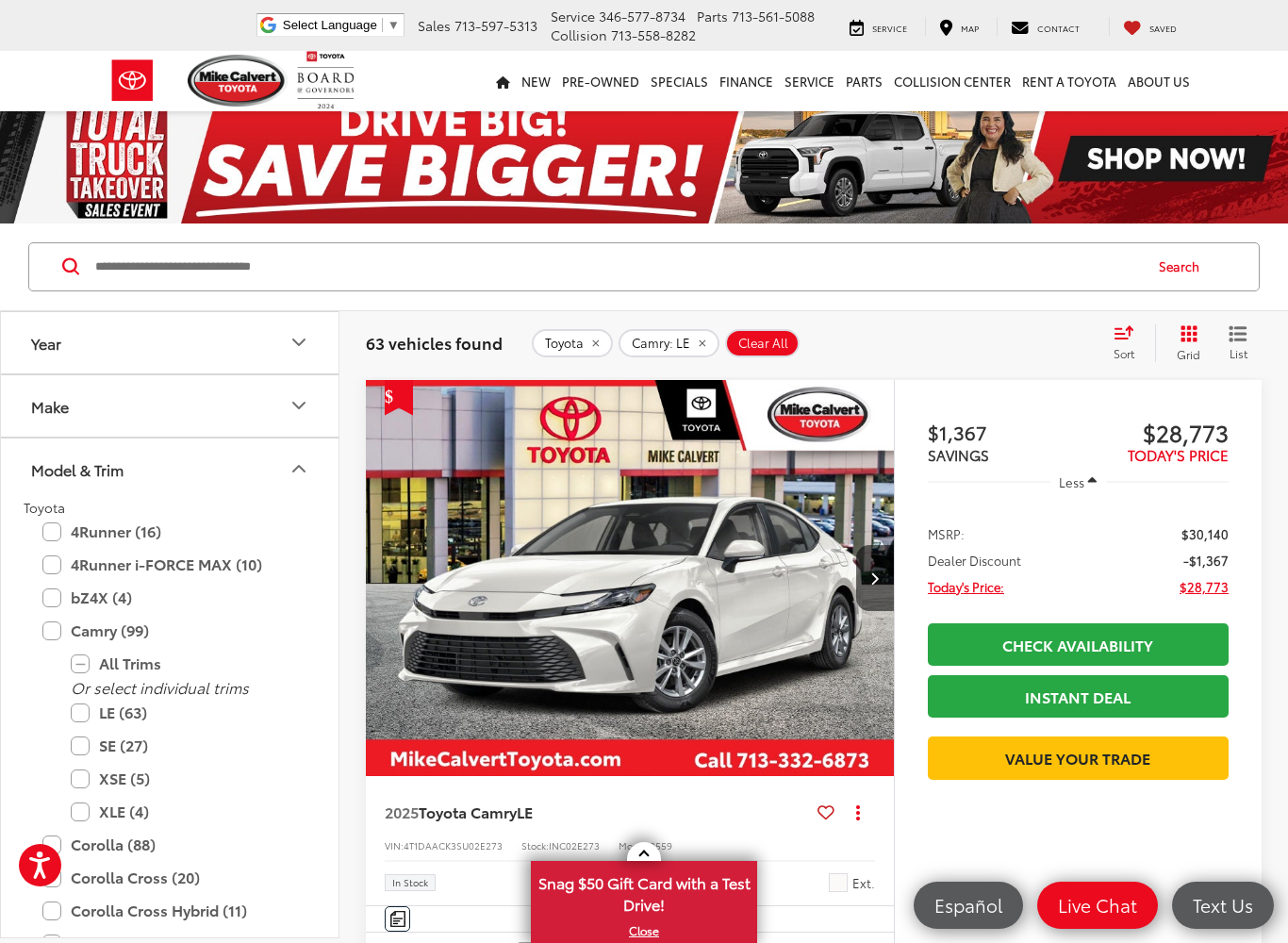 click on "Sort" at bounding box center (1130, 343) 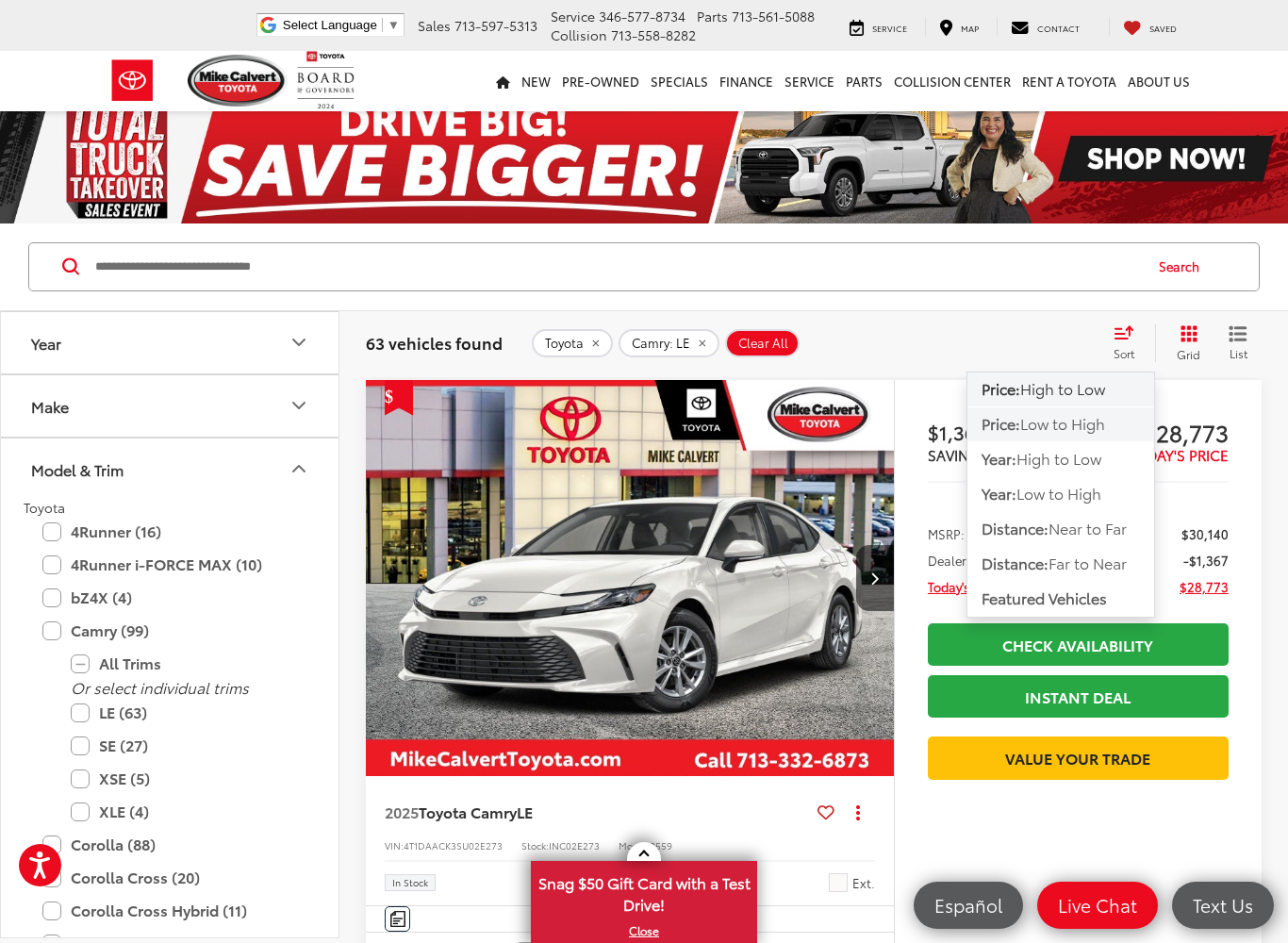 click on "Low to High" at bounding box center [1063, 422] 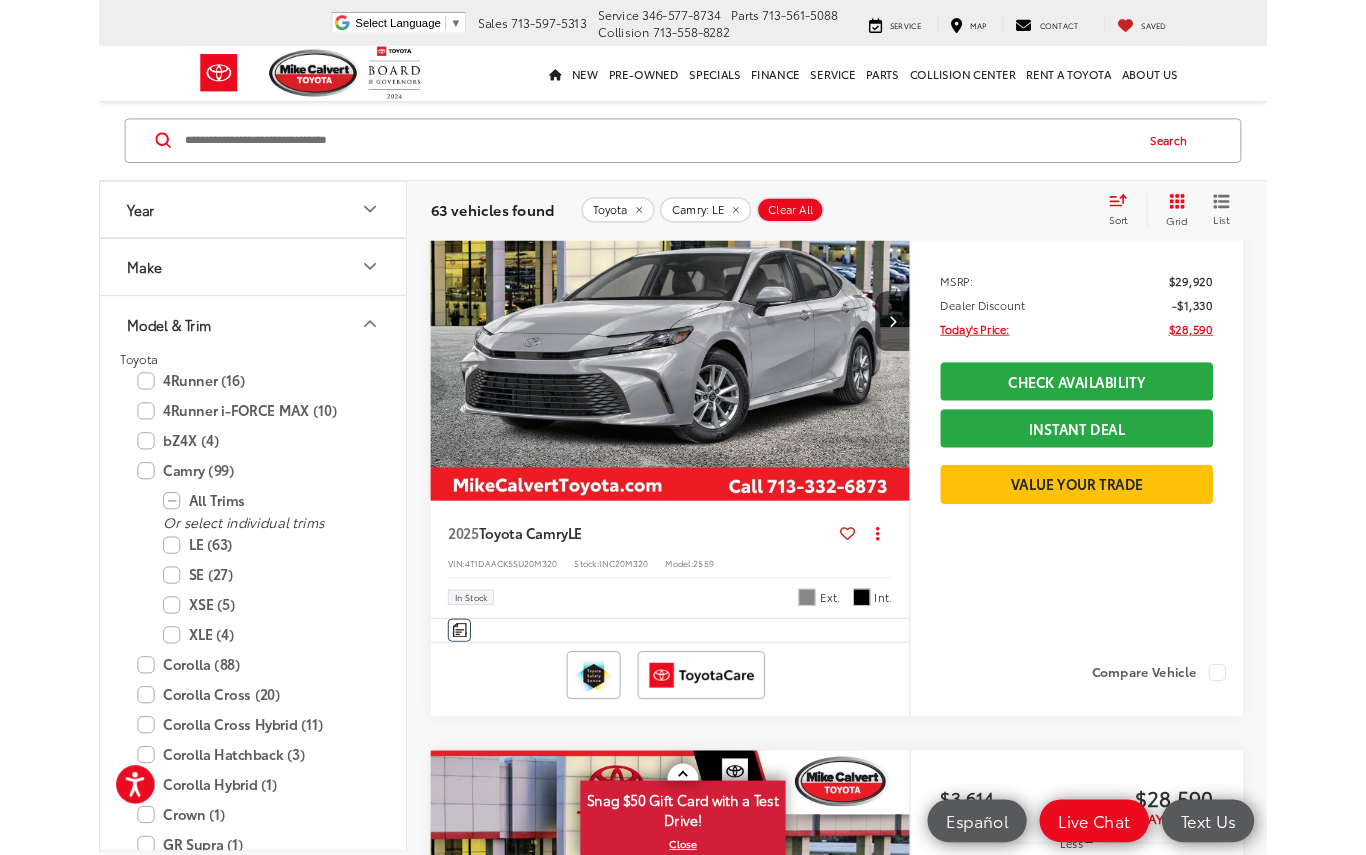 scroll, scrollTop: 0, scrollLeft: 0, axis: both 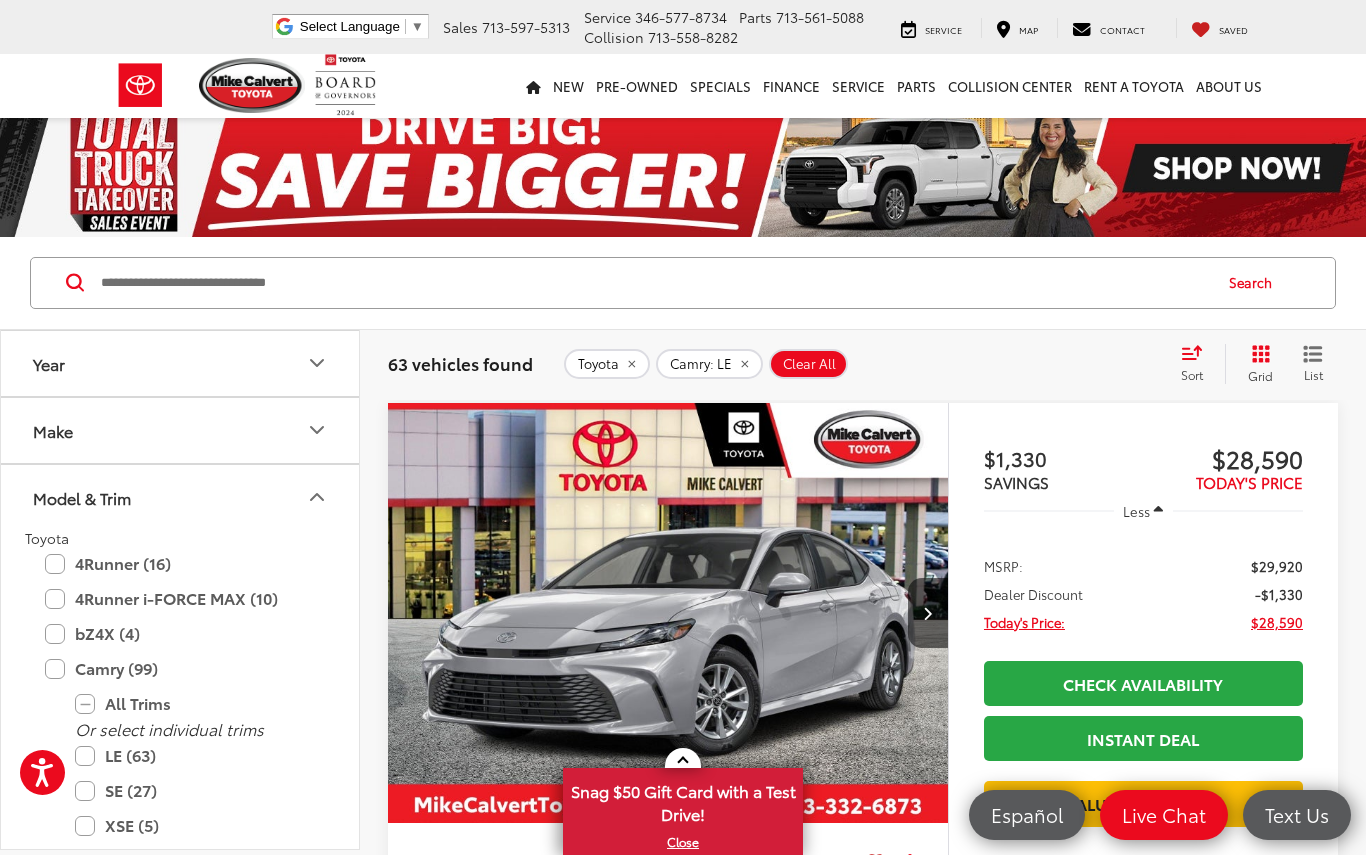 click on "Sort" at bounding box center (1198, 364) 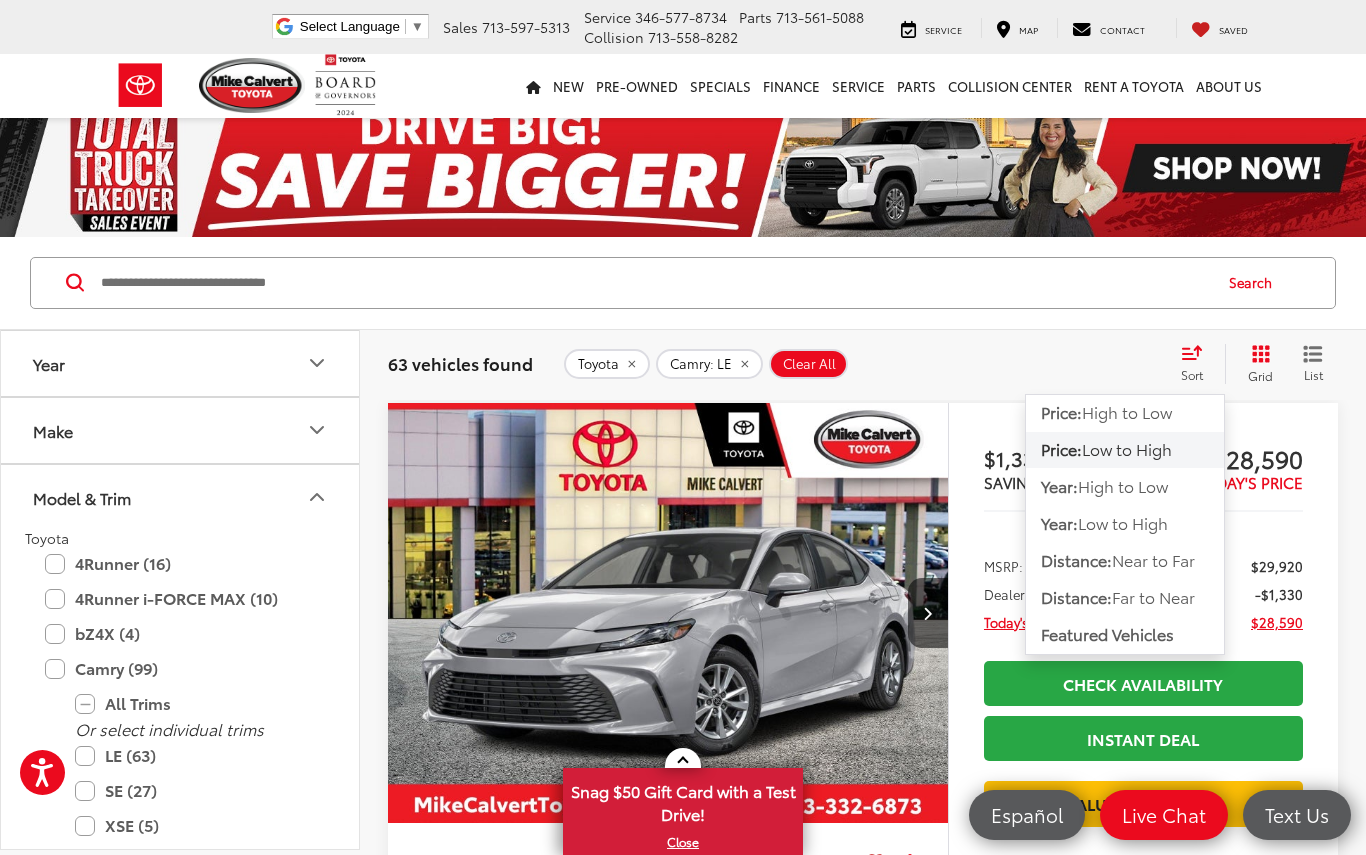 click on "Low to High" at bounding box center [1127, 448] 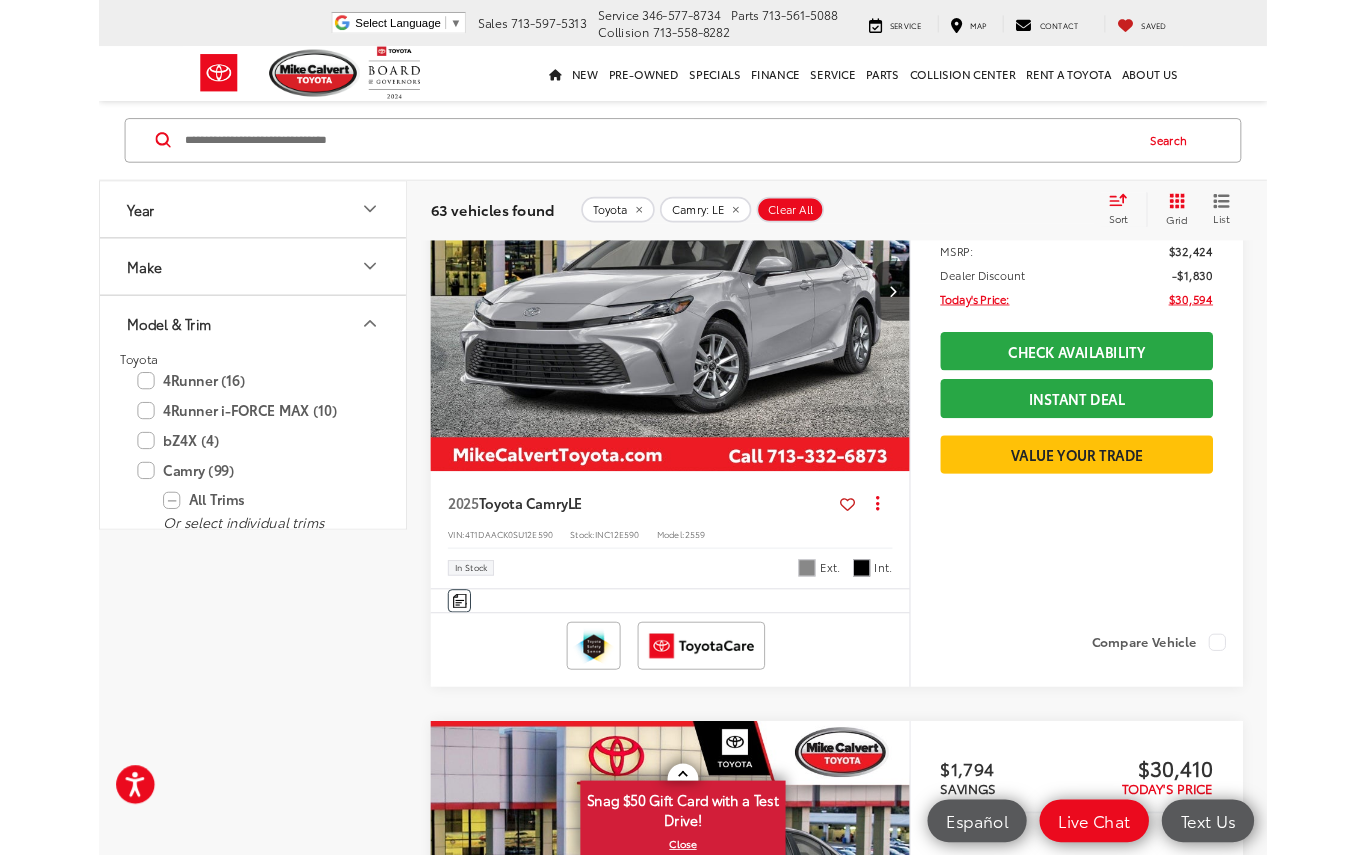 scroll, scrollTop: 0, scrollLeft: 0, axis: both 